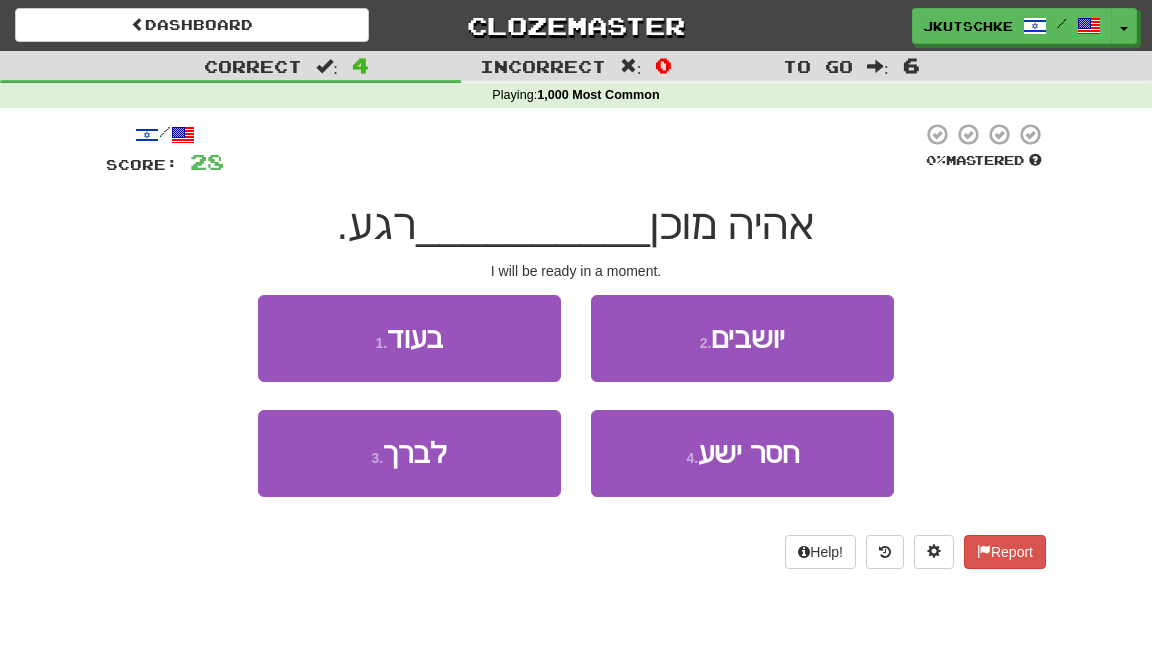 scroll, scrollTop: 0, scrollLeft: 0, axis: both 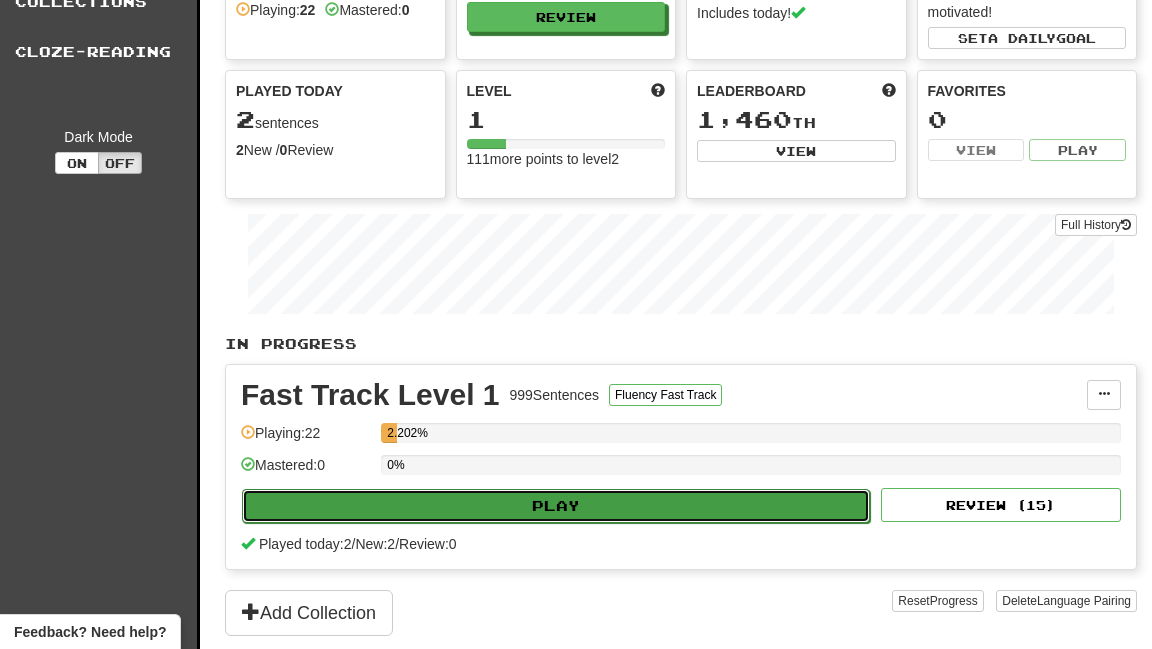 click on "Play" at bounding box center (556, 506) 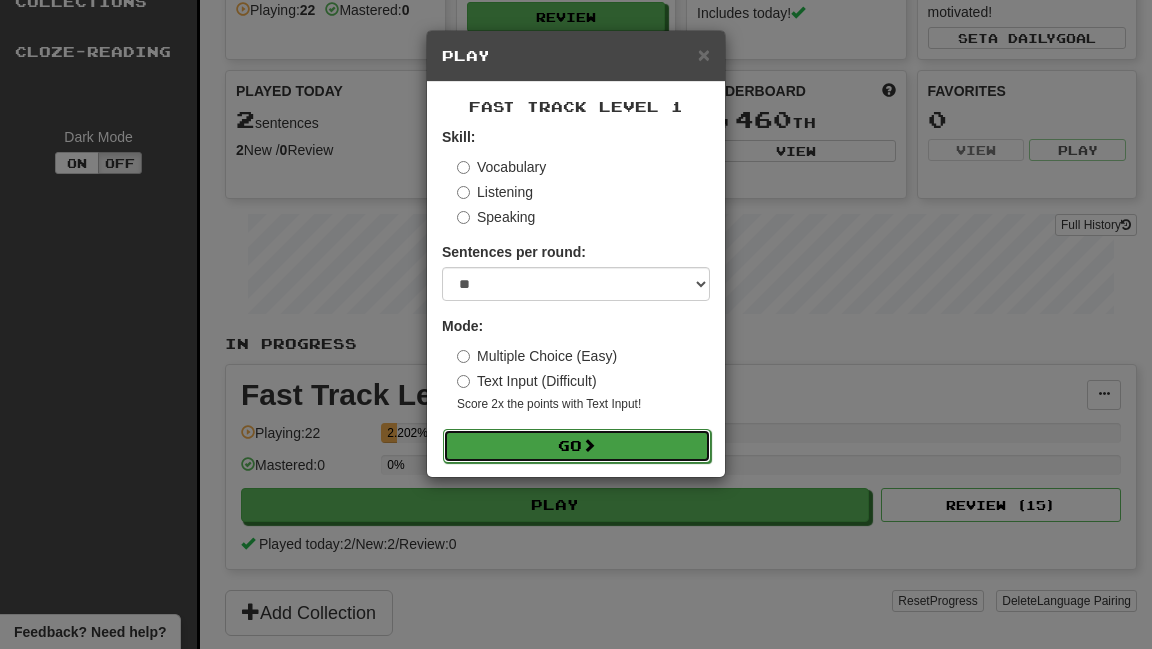 click on "Go" at bounding box center [577, 446] 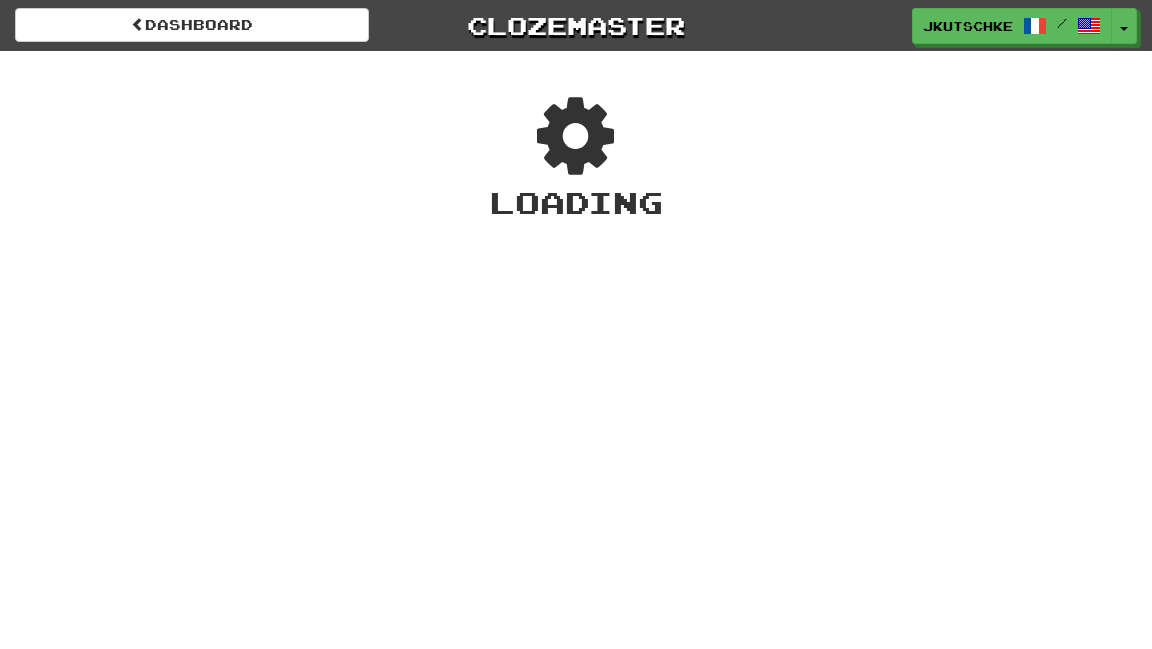 scroll, scrollTop: 0, scrollLeft: 0, axis: both 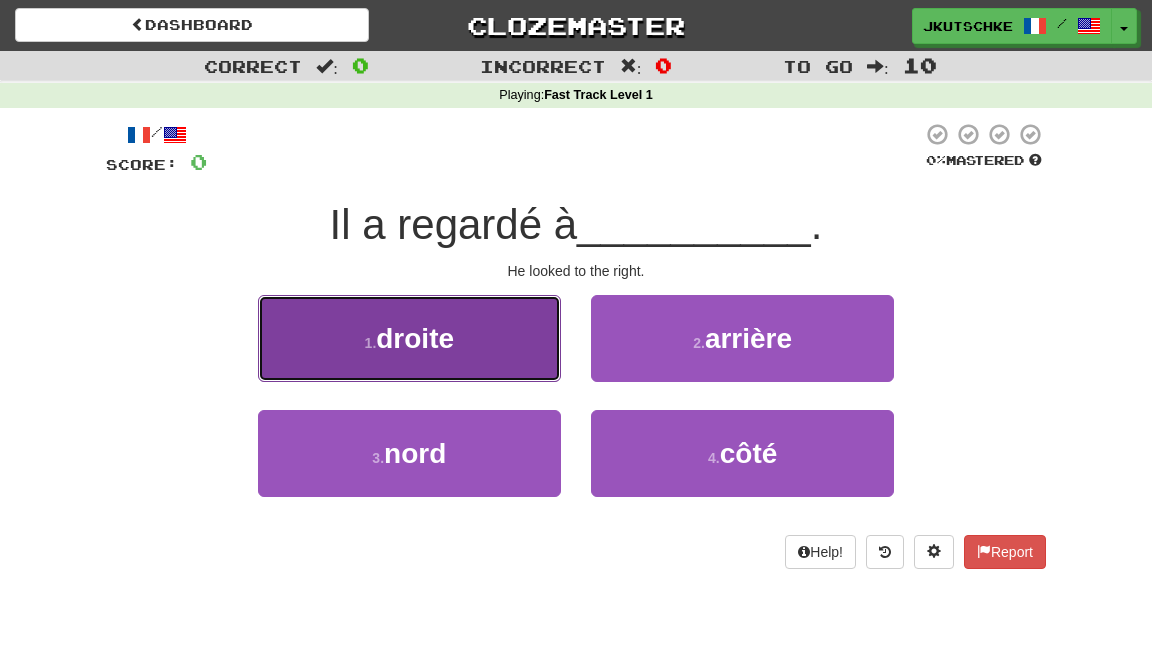 click on "1 .  droite" at bounding box center [409, 338] 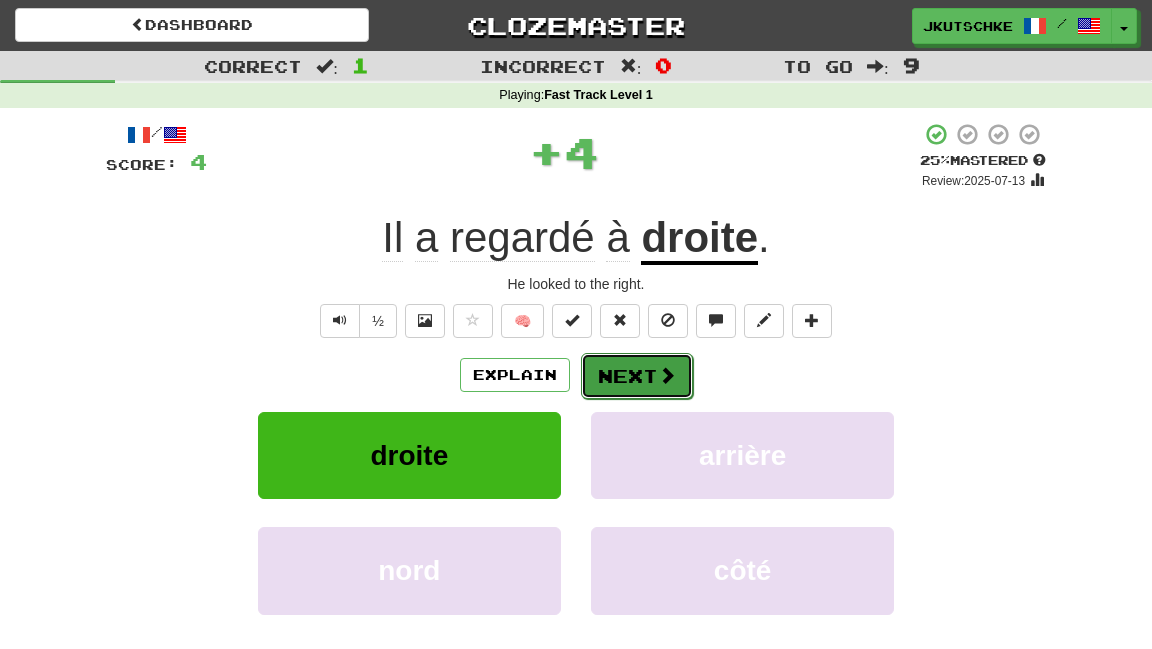 click on "Next" at bounding box center (637, 376) 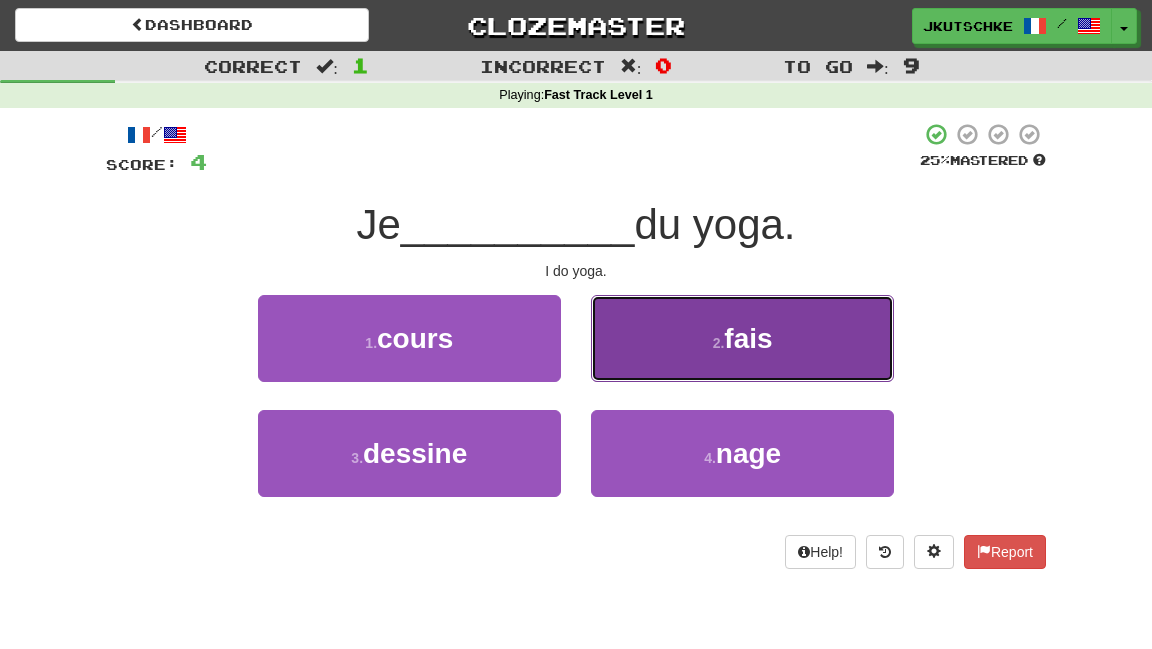click on "2 .  fais" at bounding box center [742, 338] 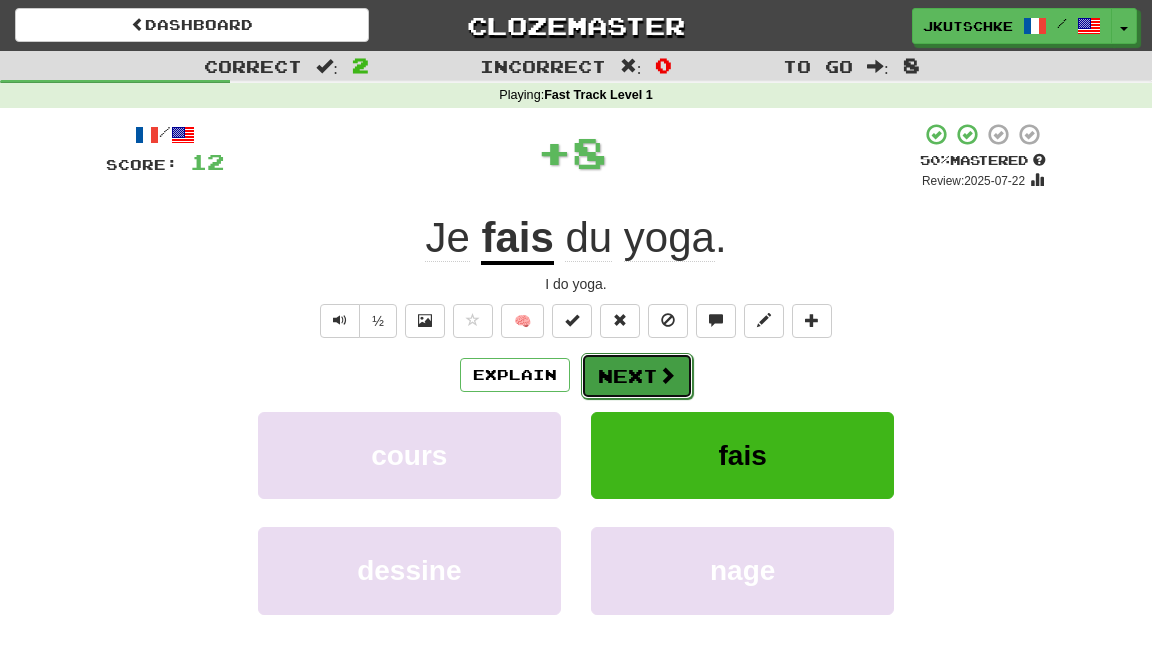 click on "Next" at bounding box center [637, 376] 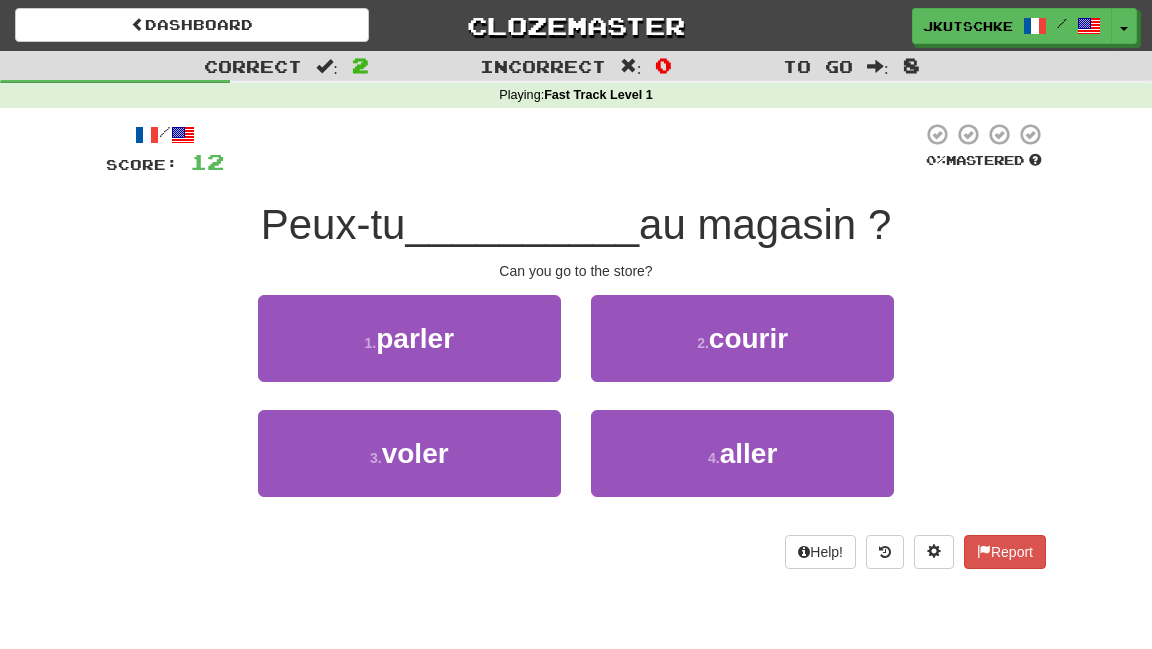 click on "1 .  parler" at bounding box center [409, 352] 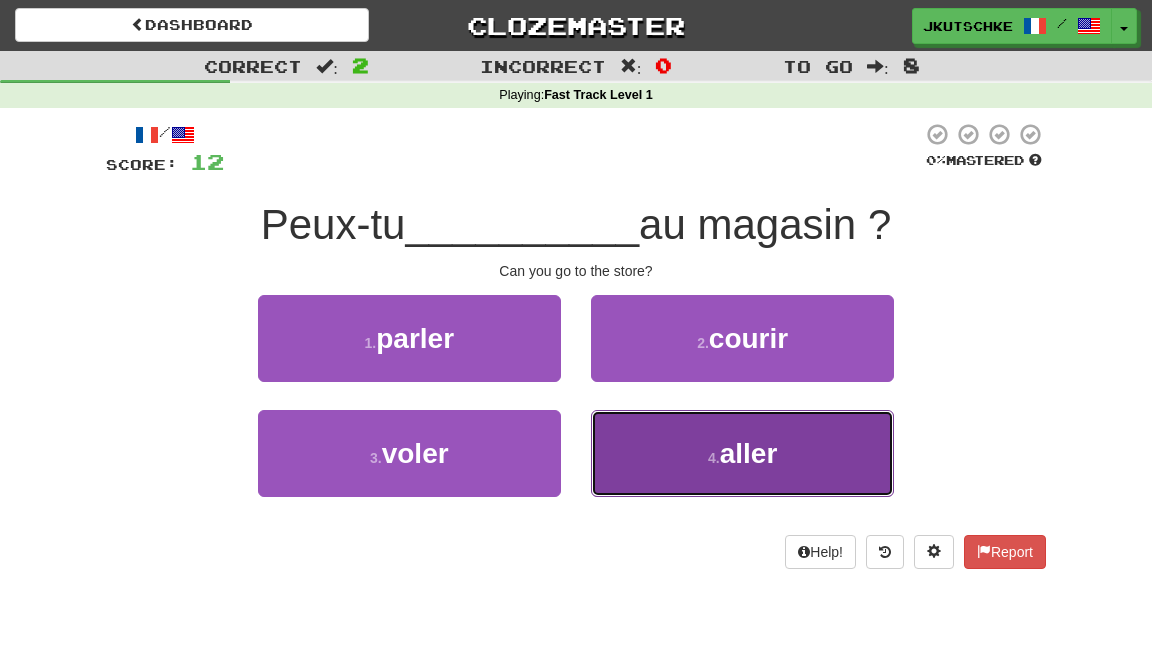 click on "4 .  aller" at bounding box center [742, 453] 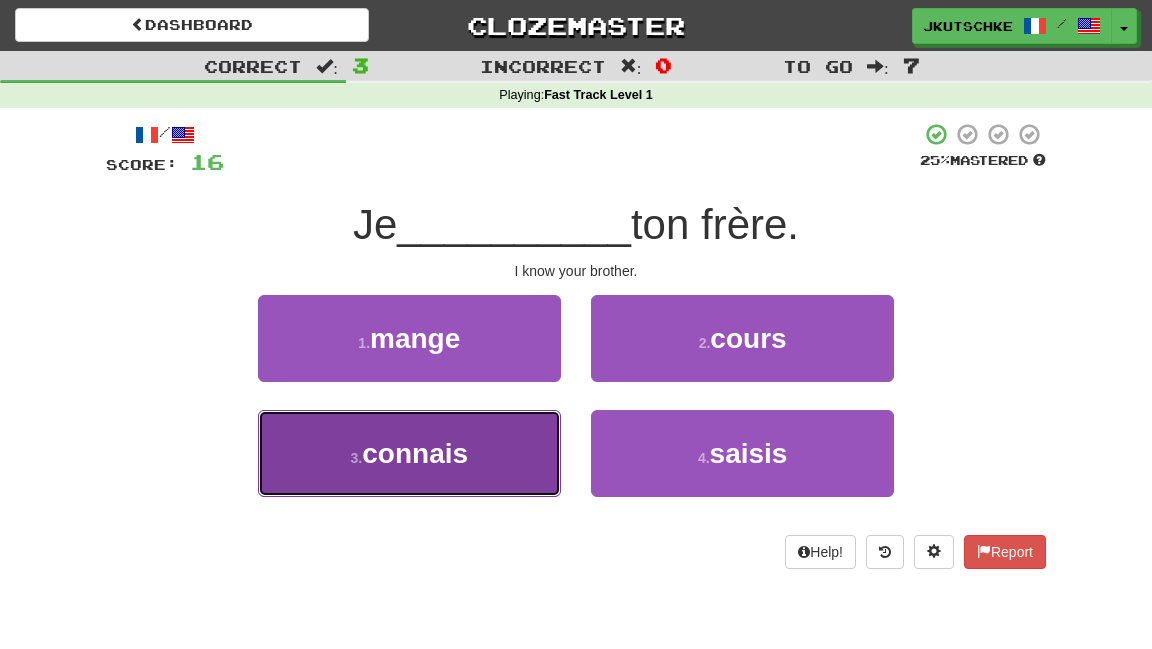 click on "connais" at bounding box center [415, 453] 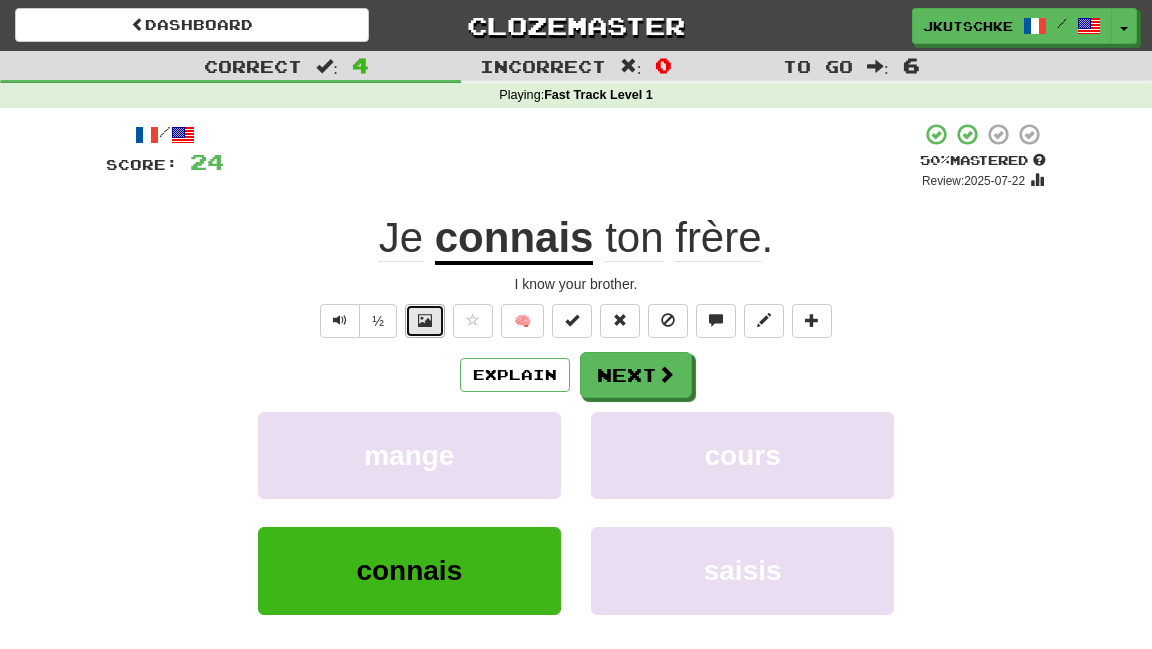 click at bounding box center [425, 320] 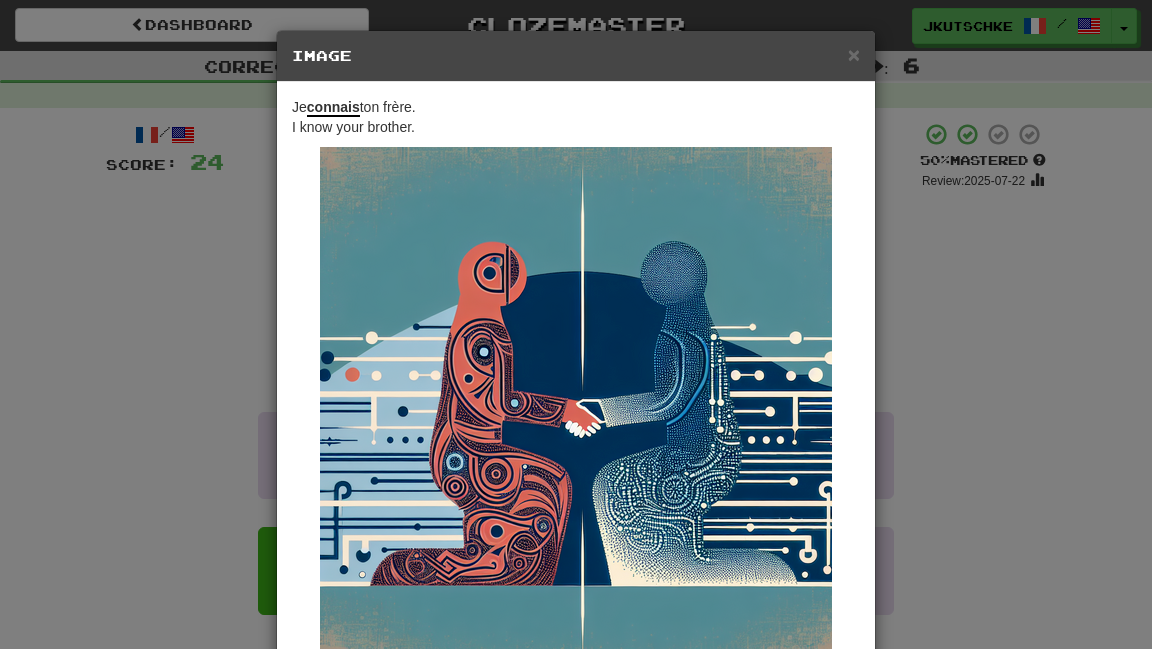 drag, startPoint x: 18, startPoint y: 343, endPoint x: 33, endPoint y: 342, distance: 15.033297 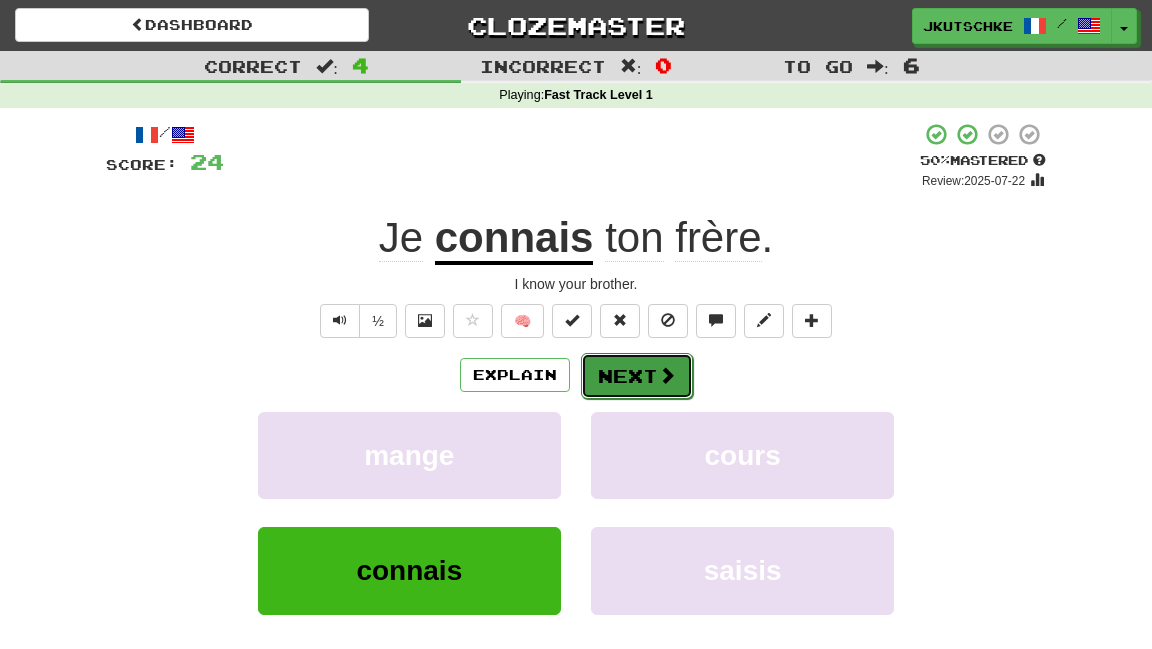 click on "Next" at bounding box center [637, 376] 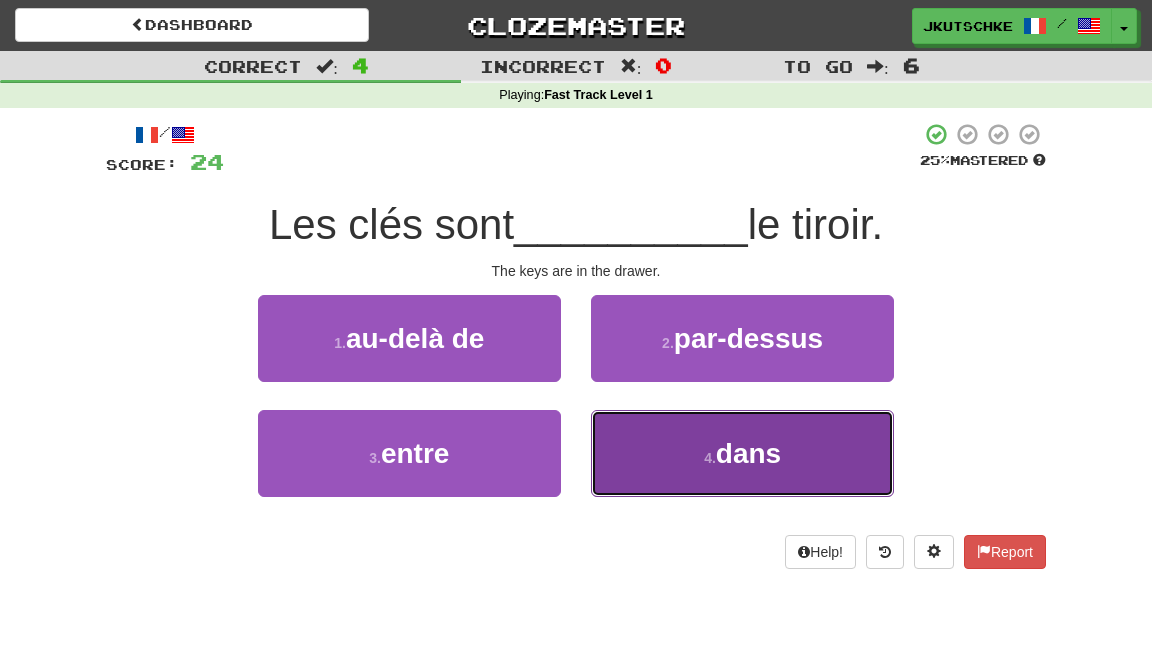 click on "dans" at bounding box center (748, 453) 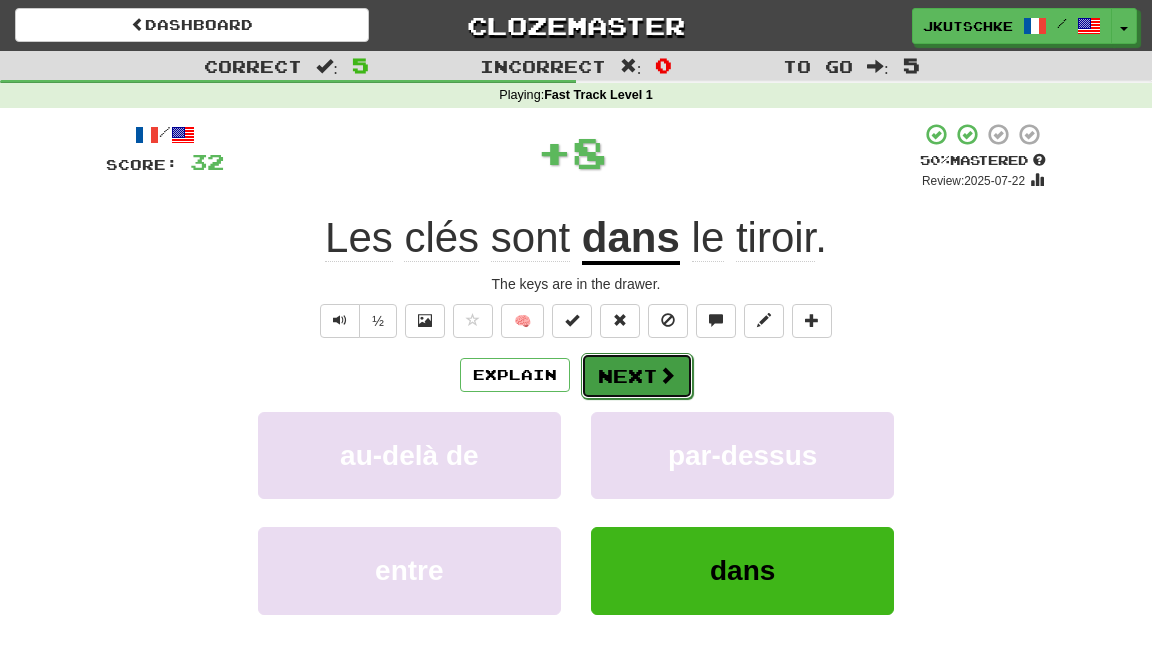 click on "Next" at bounding box center (637, 376) 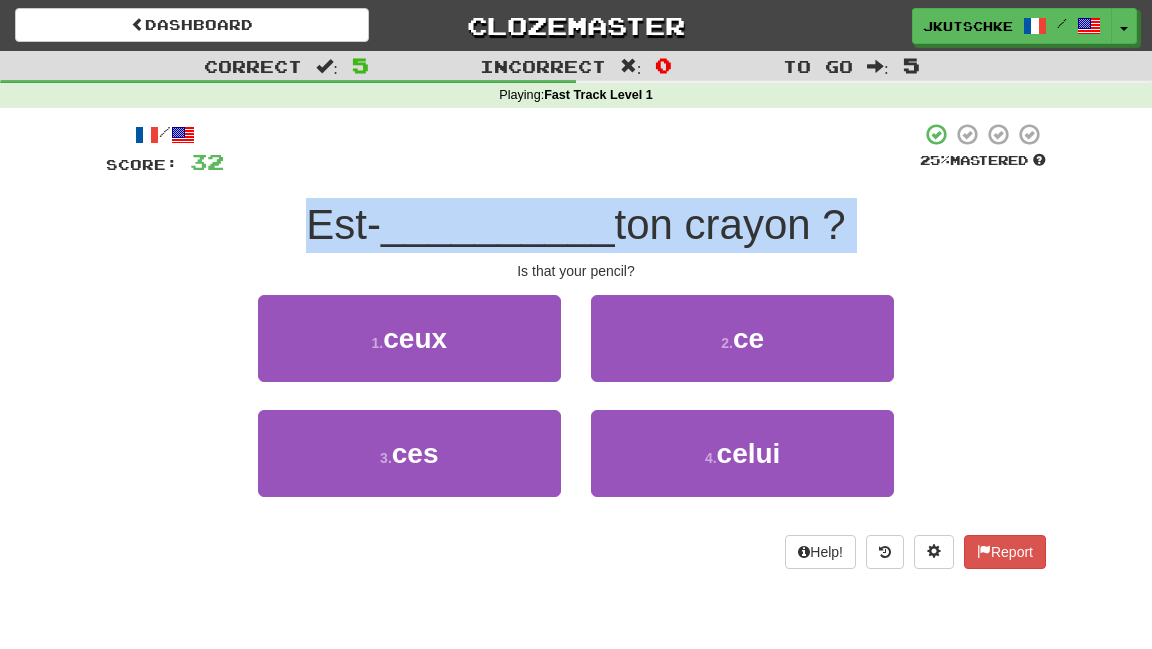 drag, startPoint x: 231, startPoint y: 215, endPoint x: 883, endPoint y: 253, distance: 653.10645 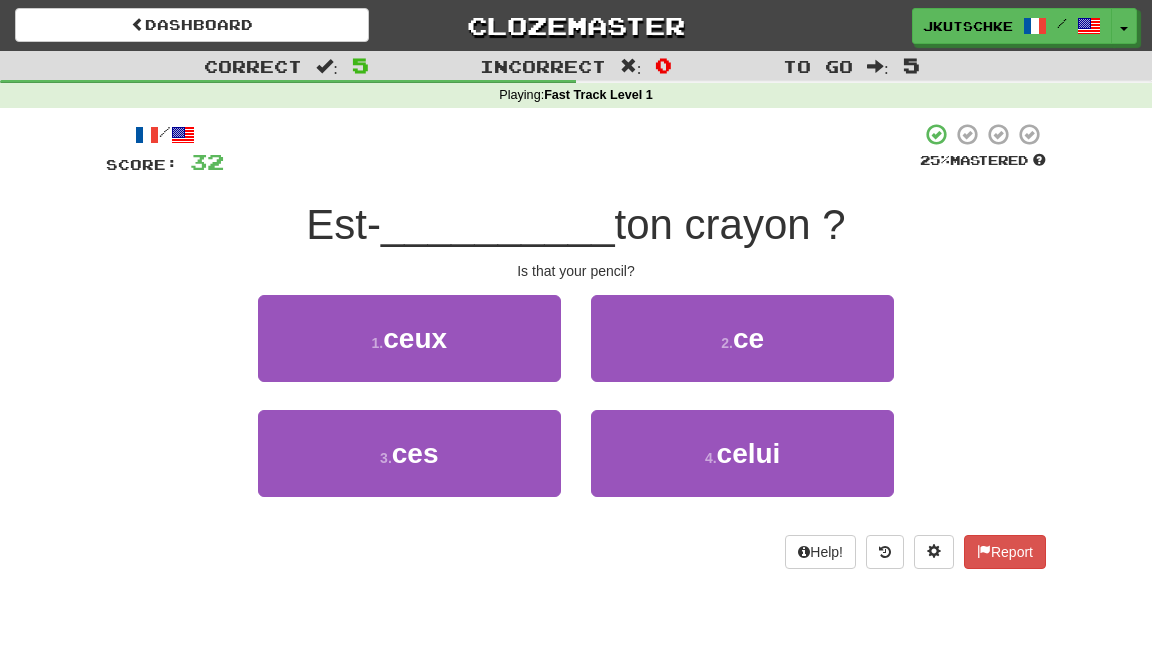click on "Est- __________  ton crayon ?" at bounding box center (576, 225) 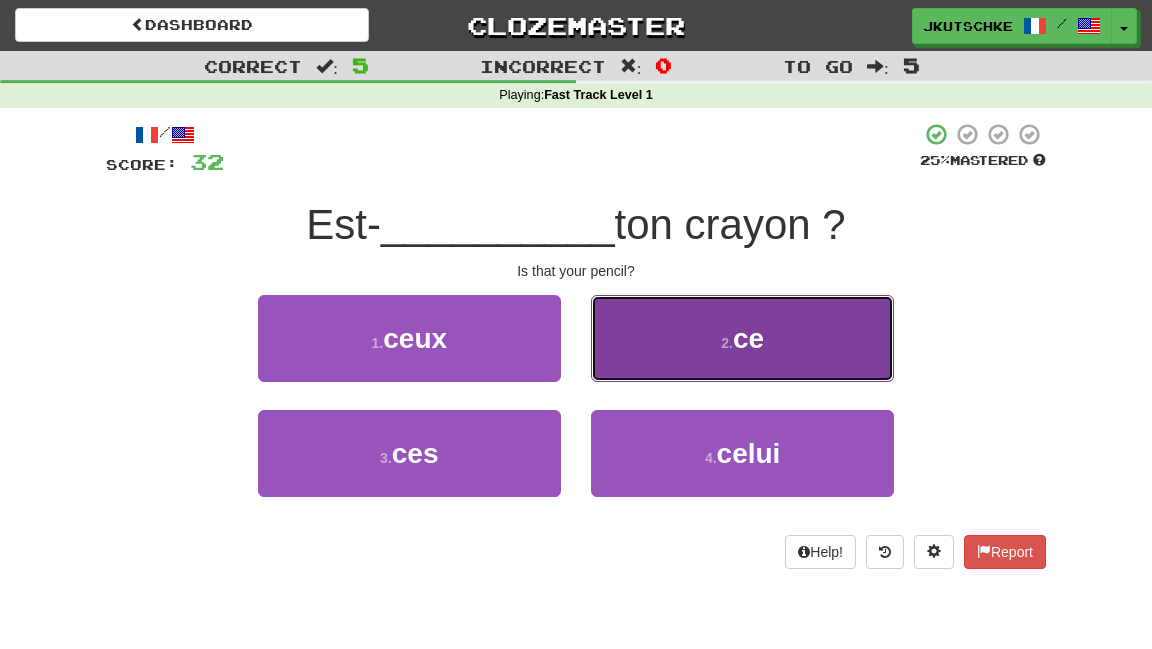 click on "2 .  ce" at bounding box center (742, 338) 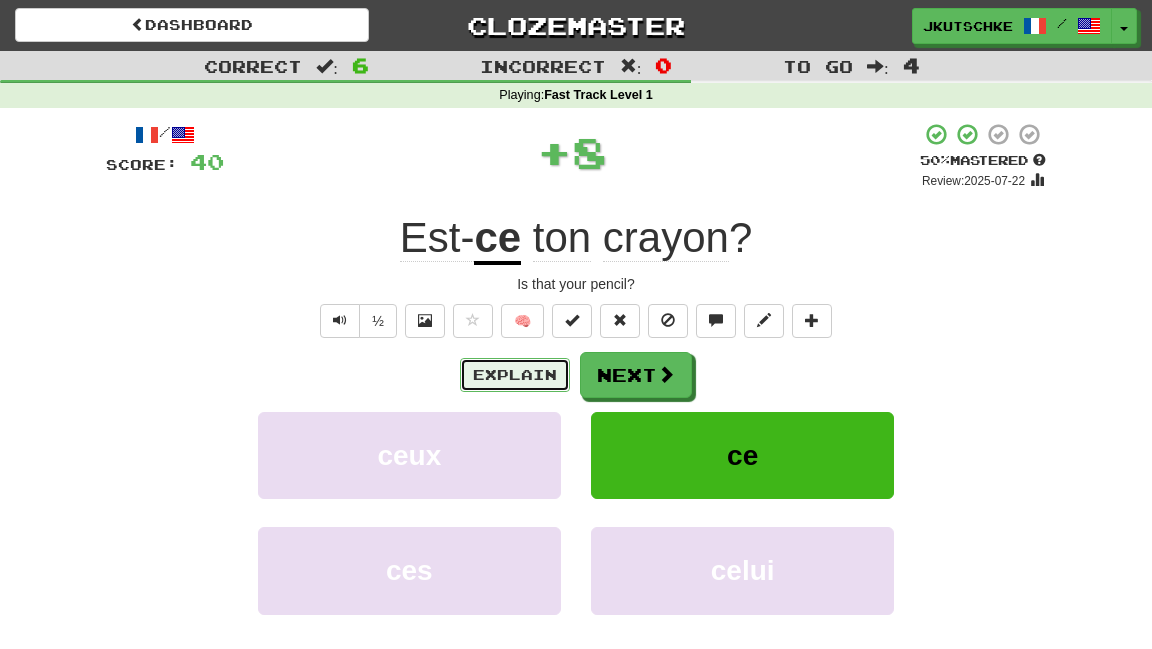 click on "Explain" at bounding box center [515, 375] 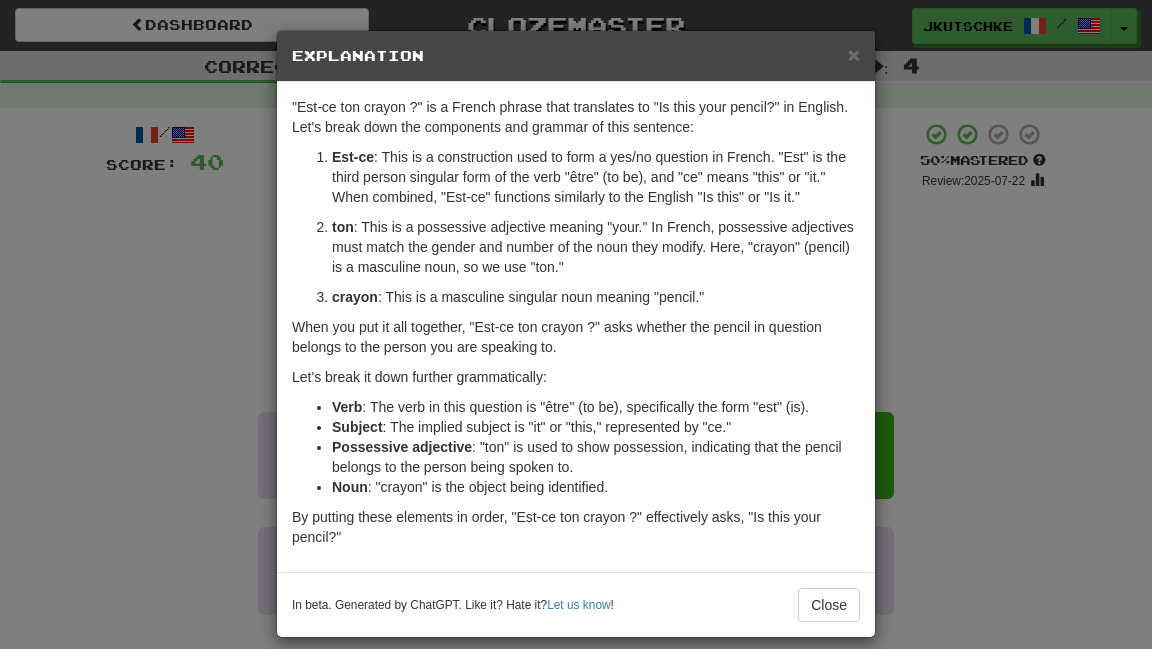 click on "× Explanation "Est-ce ton crayon ?" is a French phrase that translates to "Is this your pencil?" in English. Let's break down the components and grammar of this sentence:
Est-ce : This is a construction used to form a yes/no question in French. "Est" is the third person singular form of the verb "être" (to be), and "ce" means "this" or "it." When combined, "Est-ce" functions similarly to the English "Is this" or "Is it."
ton : This is a possessive adjective meaning "your." In French, possessive adjectives must match the gender and number of the noun they modify. Here, "crayon" (pencil) is a masculine noun, so we use "ton."
crayon : This is a masculine singular noun meaning "pencil."
When you put it all together, "Est-ce ton crayon ?" asks whether the pencil in question belongs to the person you are speaking to.
Let's break it down further grammatically:
Verb : The verb in this question is "être" (to be), specifically the form "est" (is).
Subject
Possessive adjective
Noun" at bounding box center [576, 324] 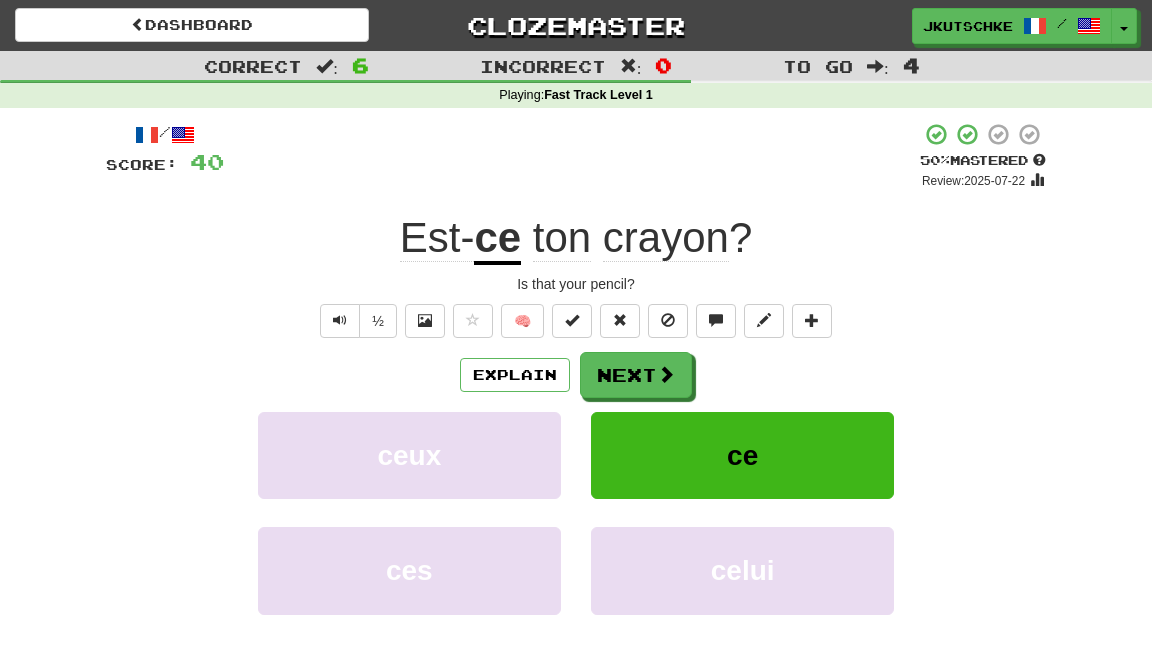 click on "Est-" 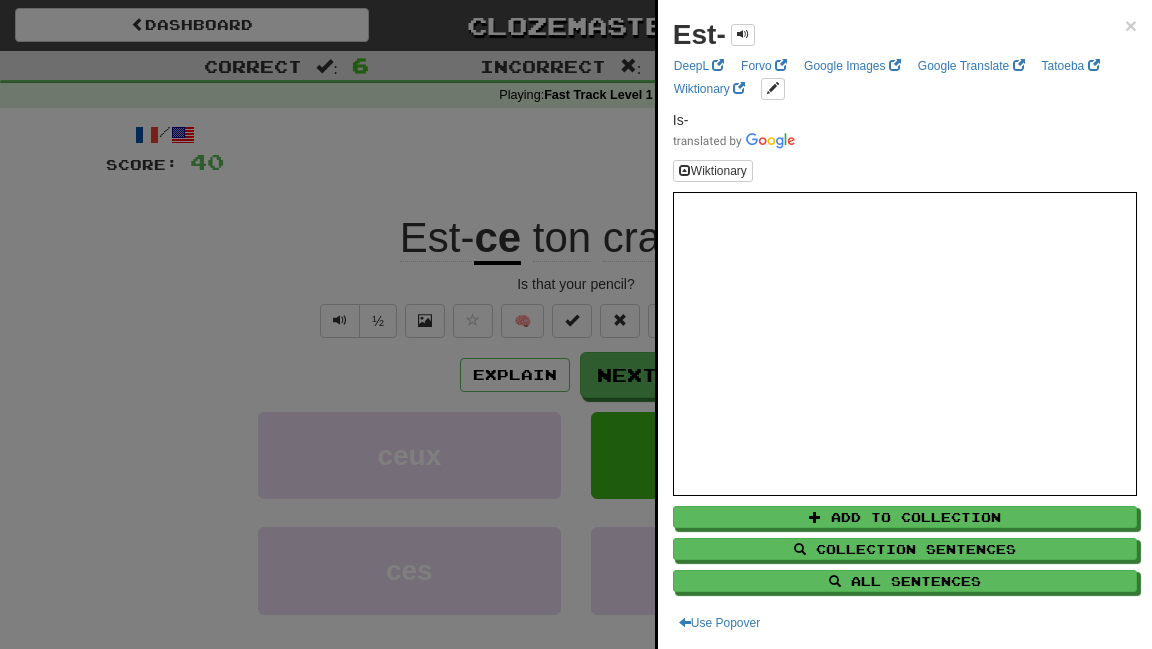 click at bounding box center [576, 324] 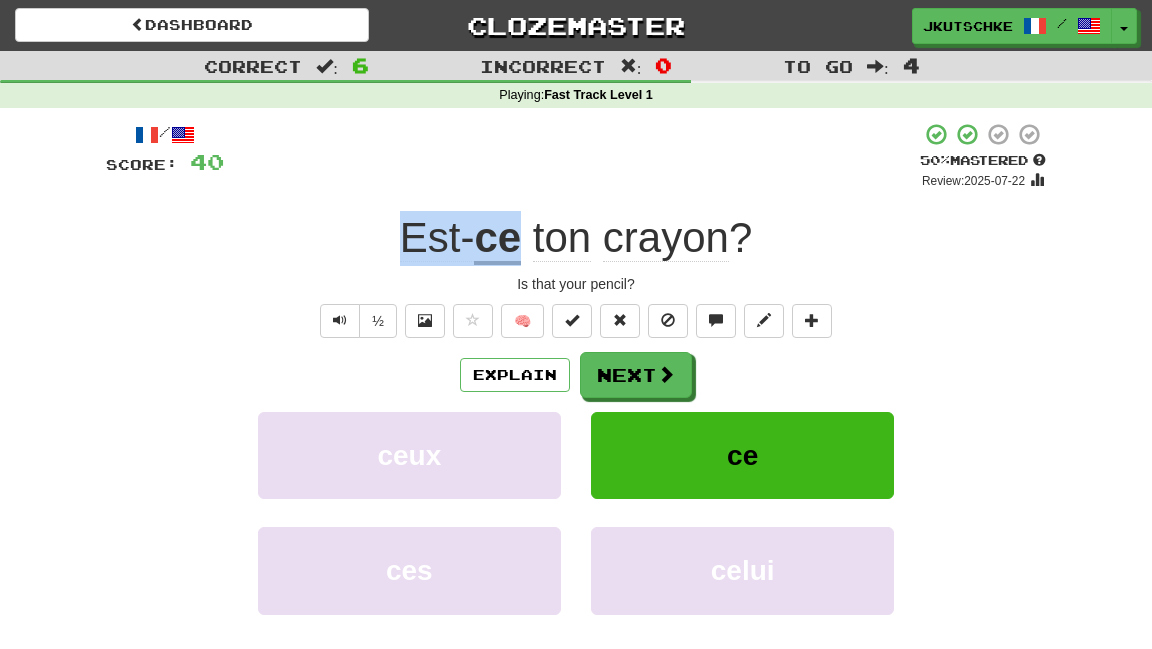 drag, startPoint x: 384, startPoint y: 225, endPoint x: 508, endPoint y: 237, distance: 124.57929 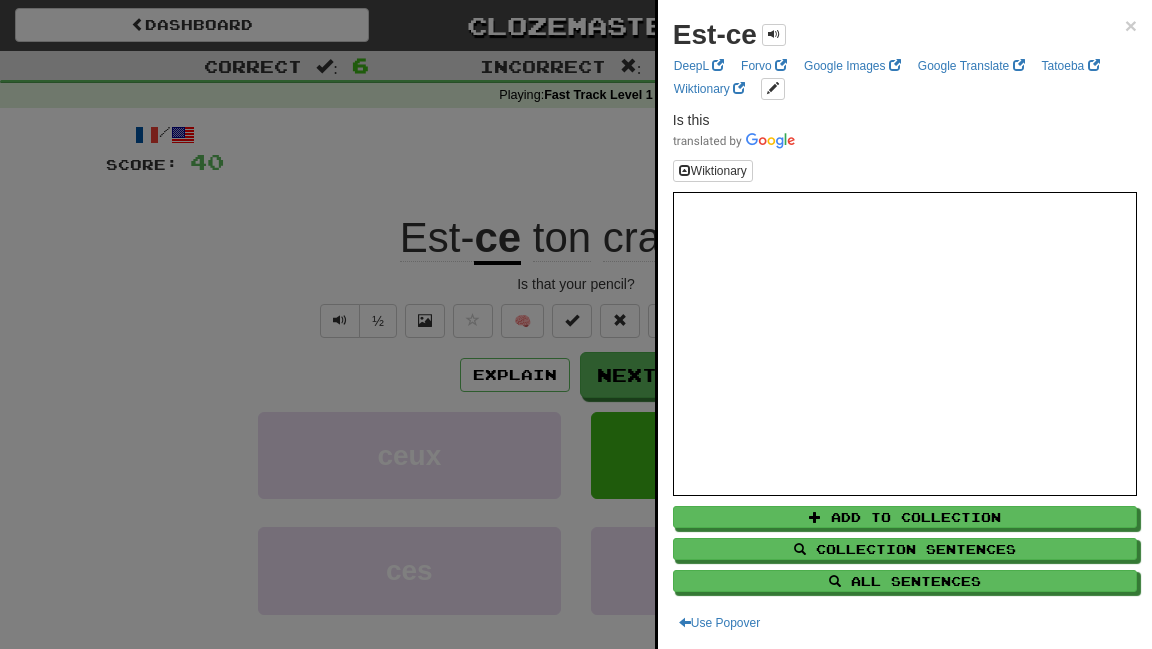 click at bounding box center (576, 324) 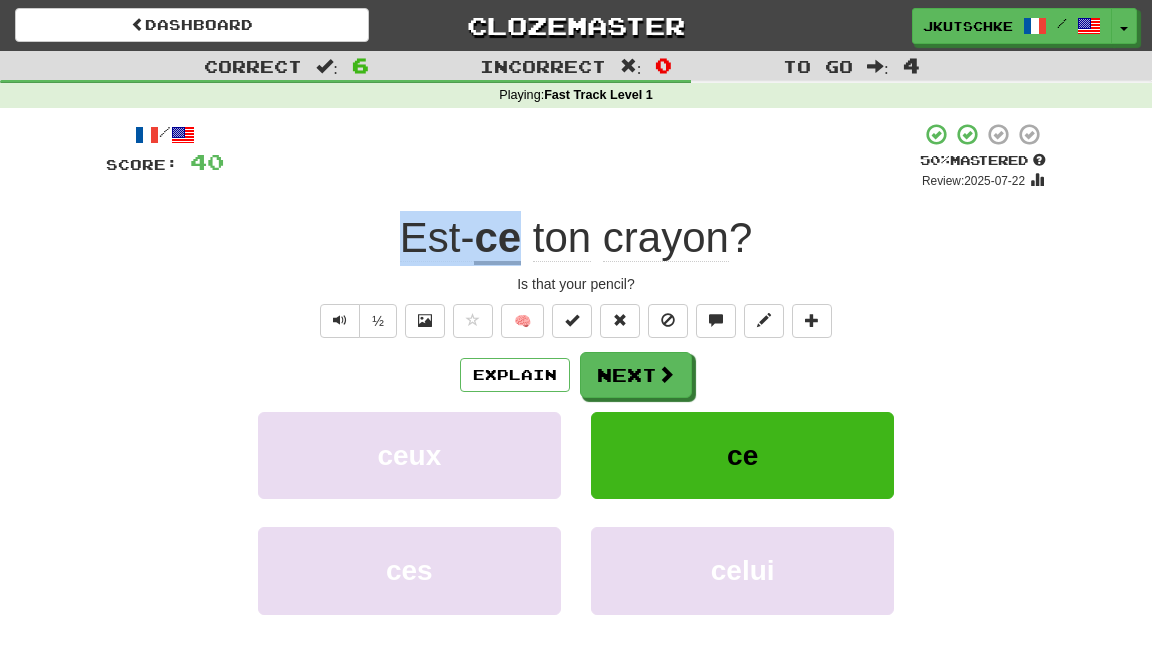 drag, startPoint x: 396, startPoint y: 227, endPoint x: 516, endPoint y: 245, distance: 121.34249 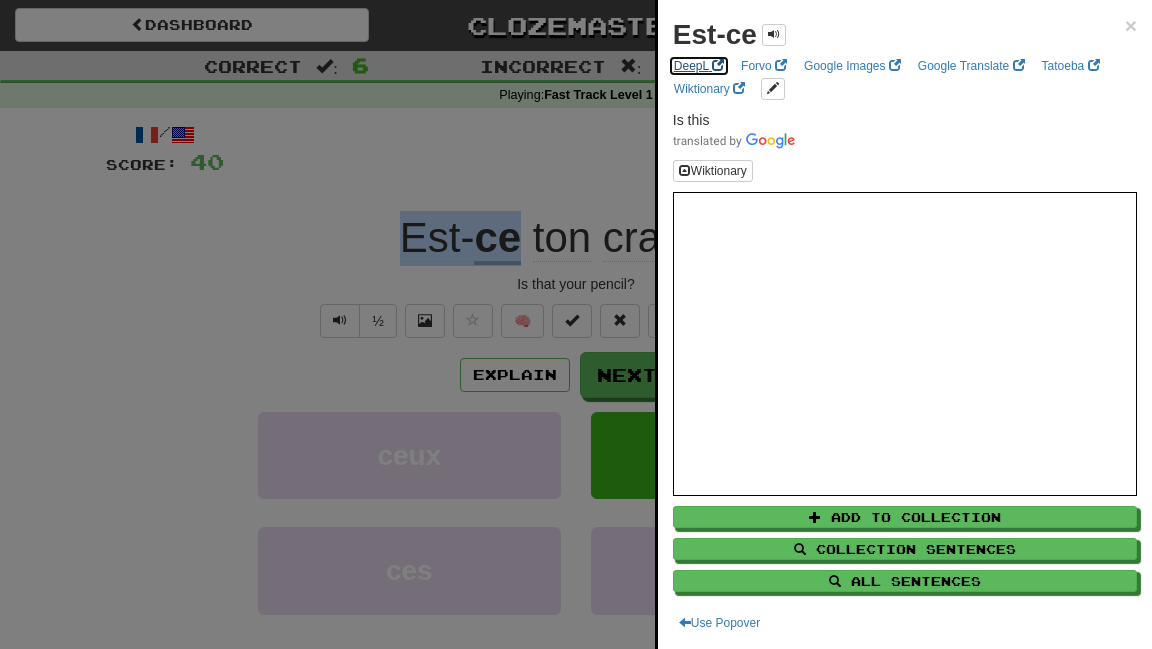 click at bounding box center [718, 65] 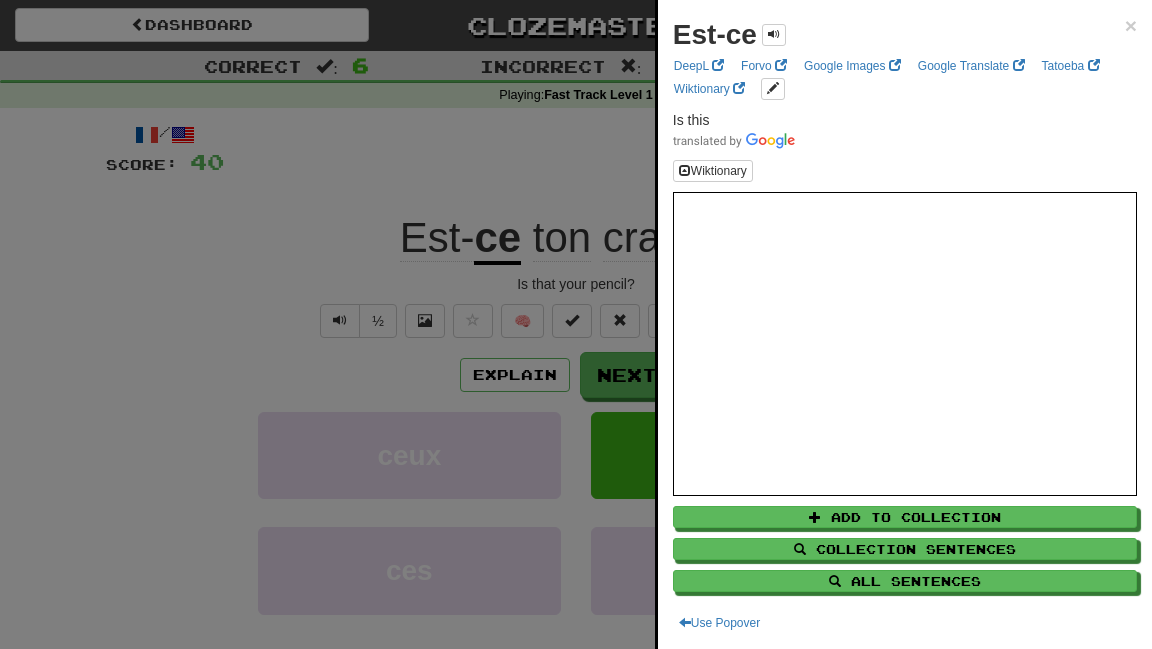 click at bounding box center [576, 324] 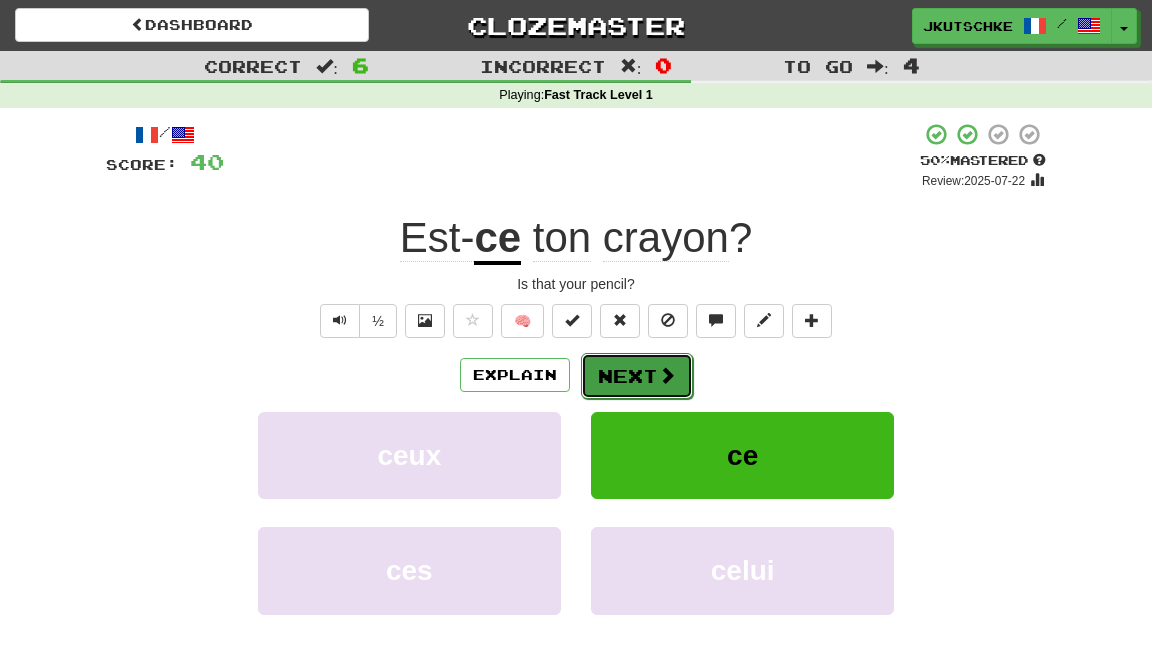 click on "Next" at bounding box center (637, 376) 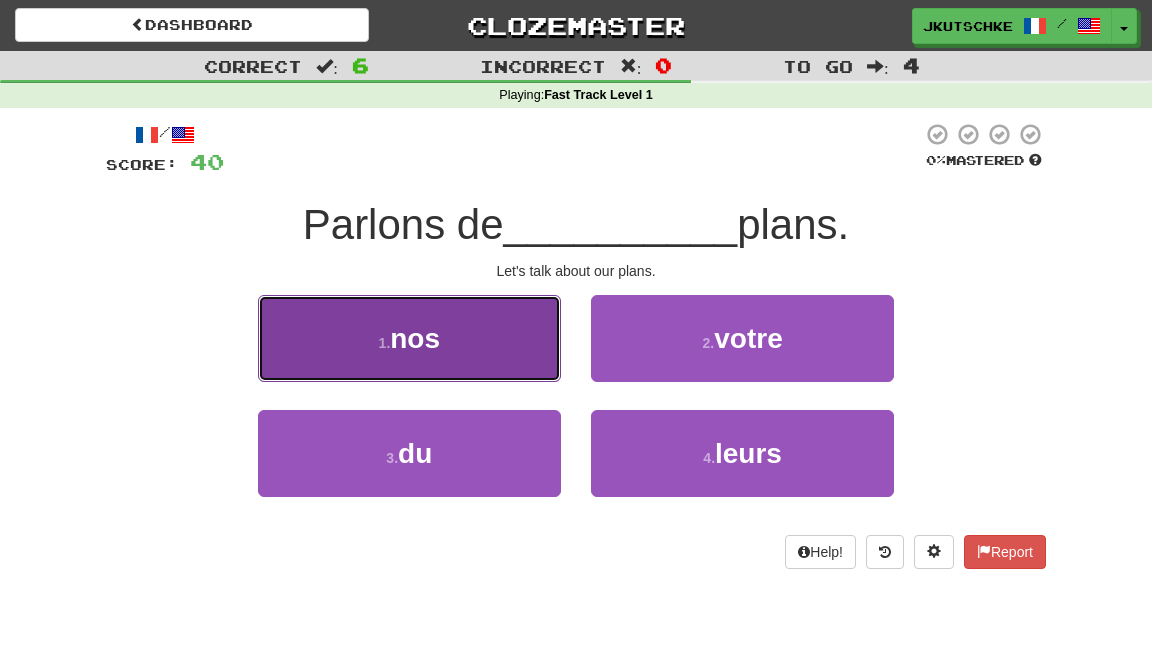 click on "1 .  nos" at bounding box center [409, 338] 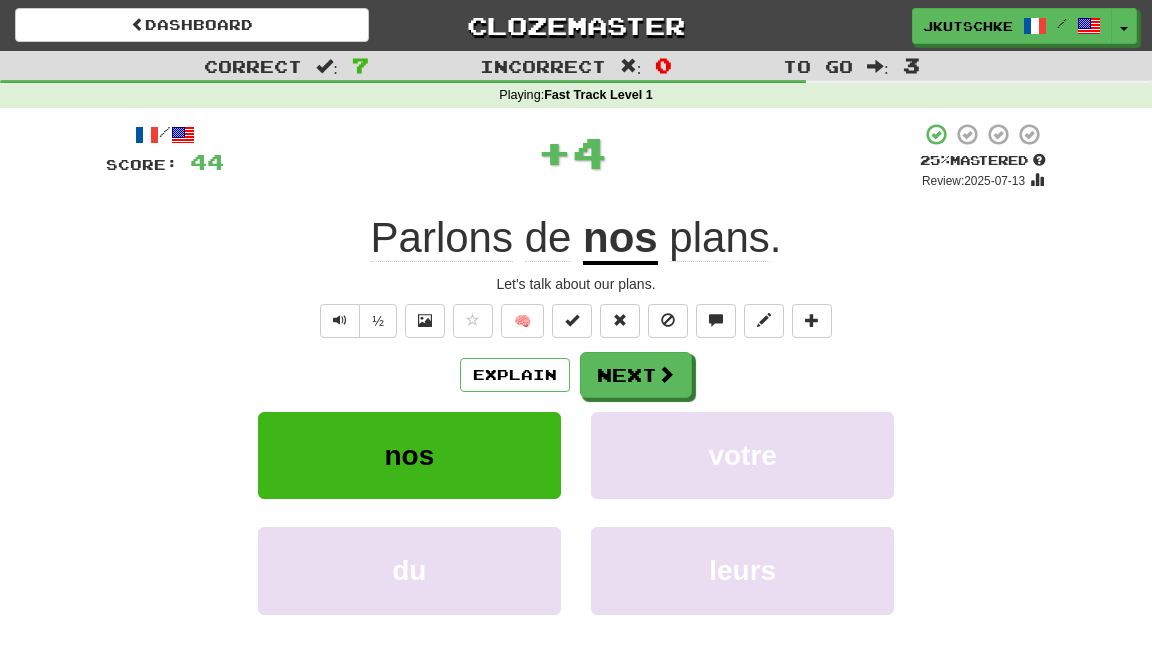 click on "/ Score: 44 + 4 25 % Mastered Review: 2025-07-13 Parlons de nos plans . Let's talk about our plans. ½ 🧠 Explain Next nos votre du leurs Learn more: nos votre du leurs Help! Report" at bounding box center (576, 419) 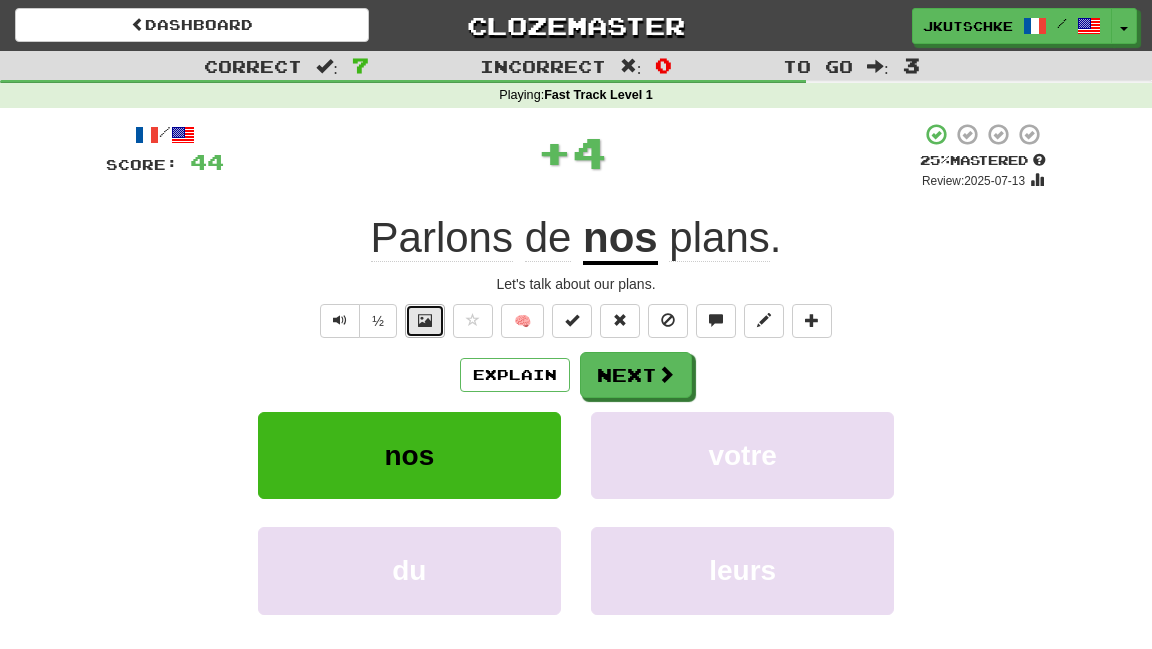 click at bounding box center (425, 321) 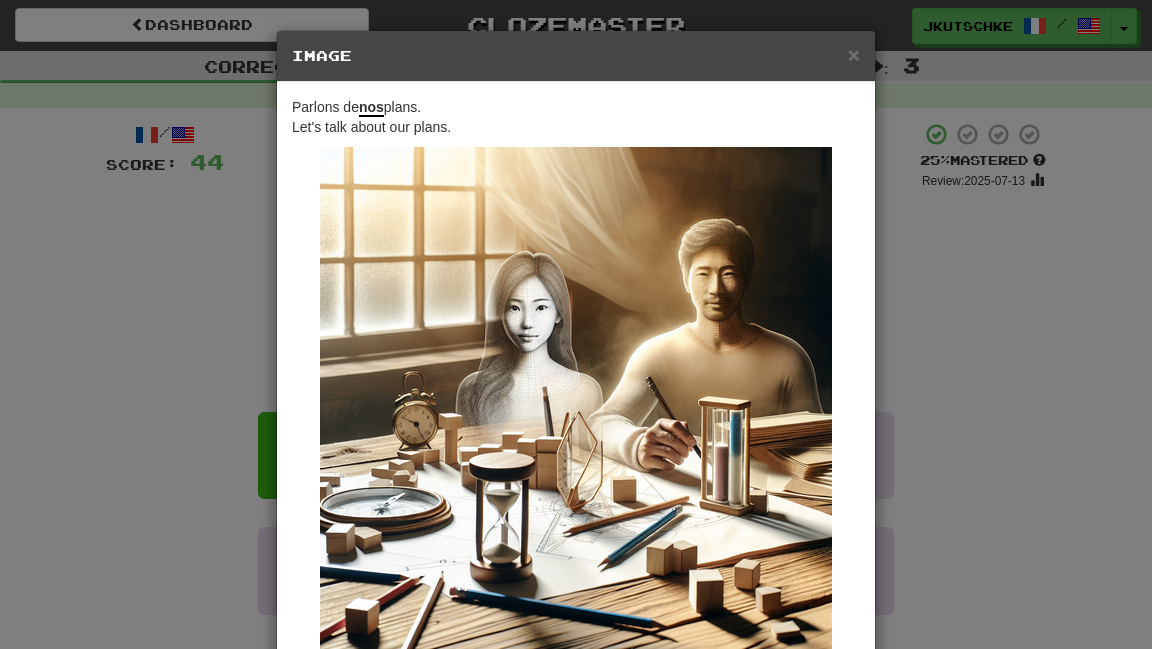 click on "× Image Parlons de nos plans. Let's talk about our plans. Change when and how images are shown in the game settings. Images are in beta. Like them? Hate them? Let us know ! Close" at bounding box center [576, 324] 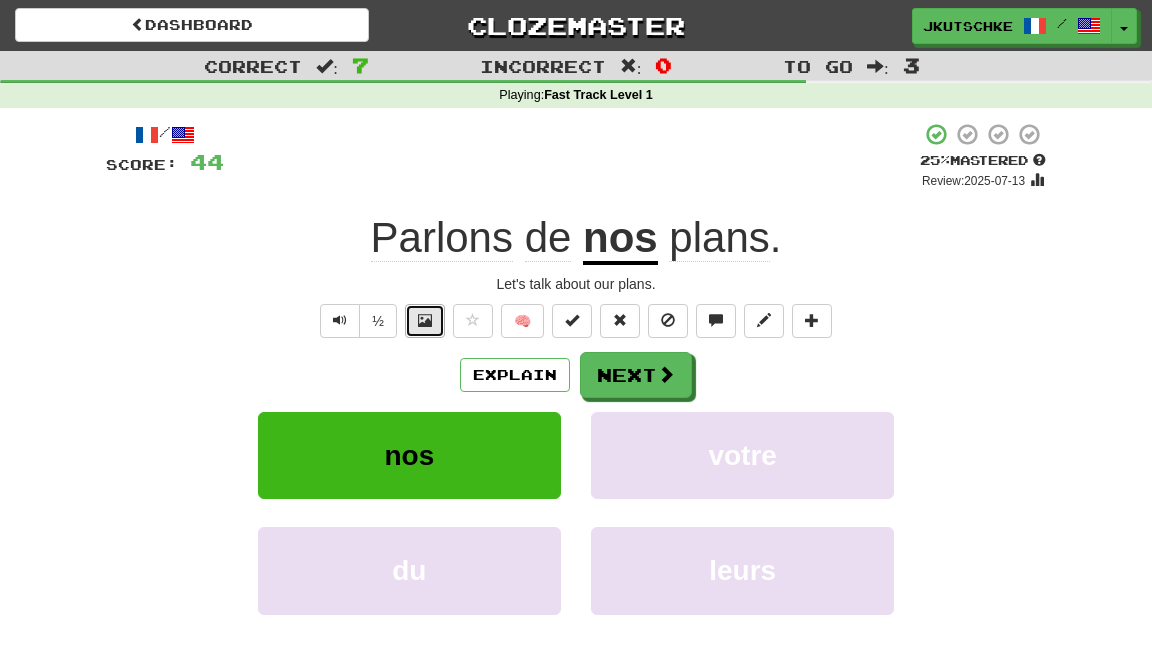 click at bounding box center (425, 321) 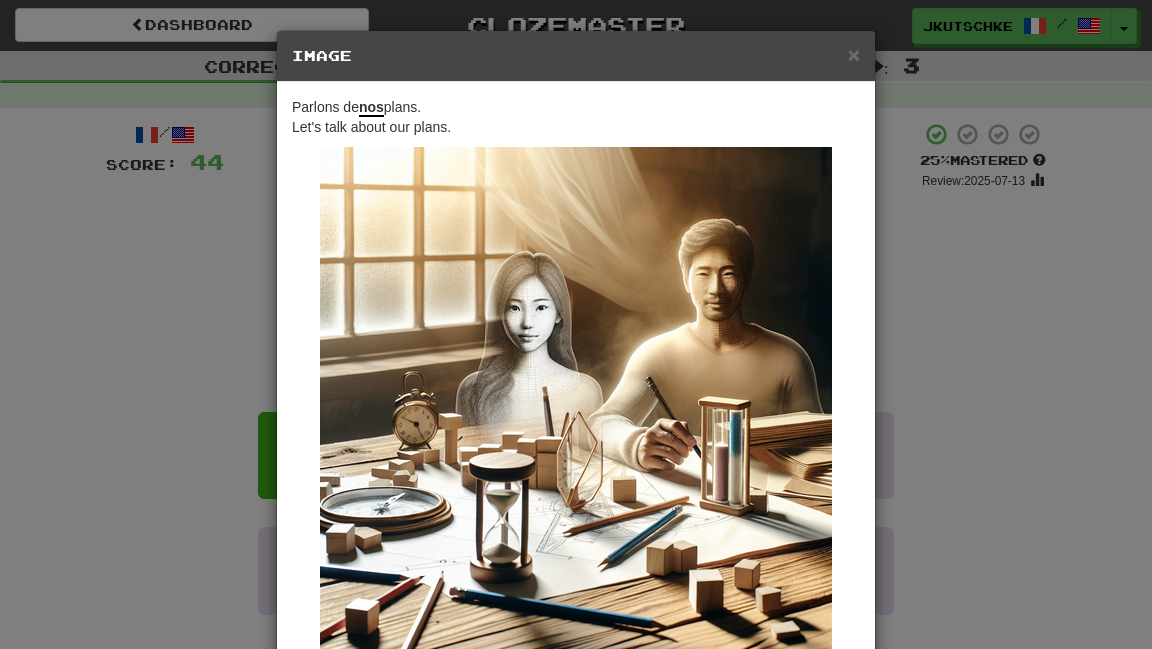scroll, scrollTop: 151, scrollLeft: 0, axis: vertical 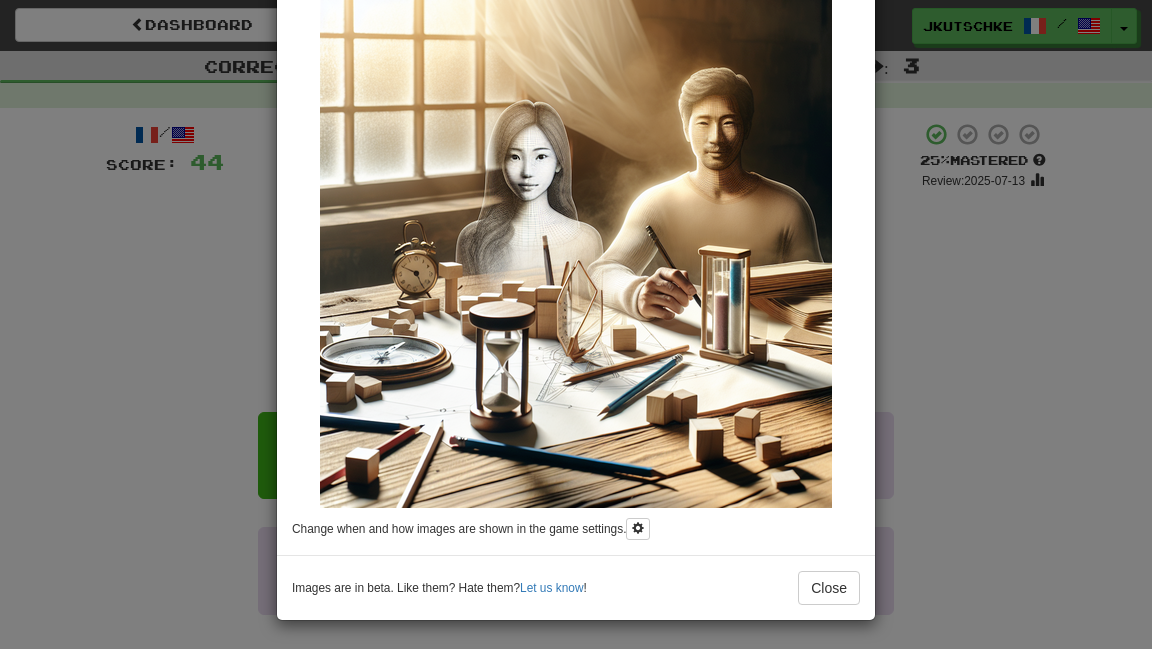 click on "× Image Parlons de nos plans. Let's talk about our plans. Change when and how images are shown in the game settings. Images are in beta. Like them? Hate them? Let us know ! Close" at bounding box center (576, 324) 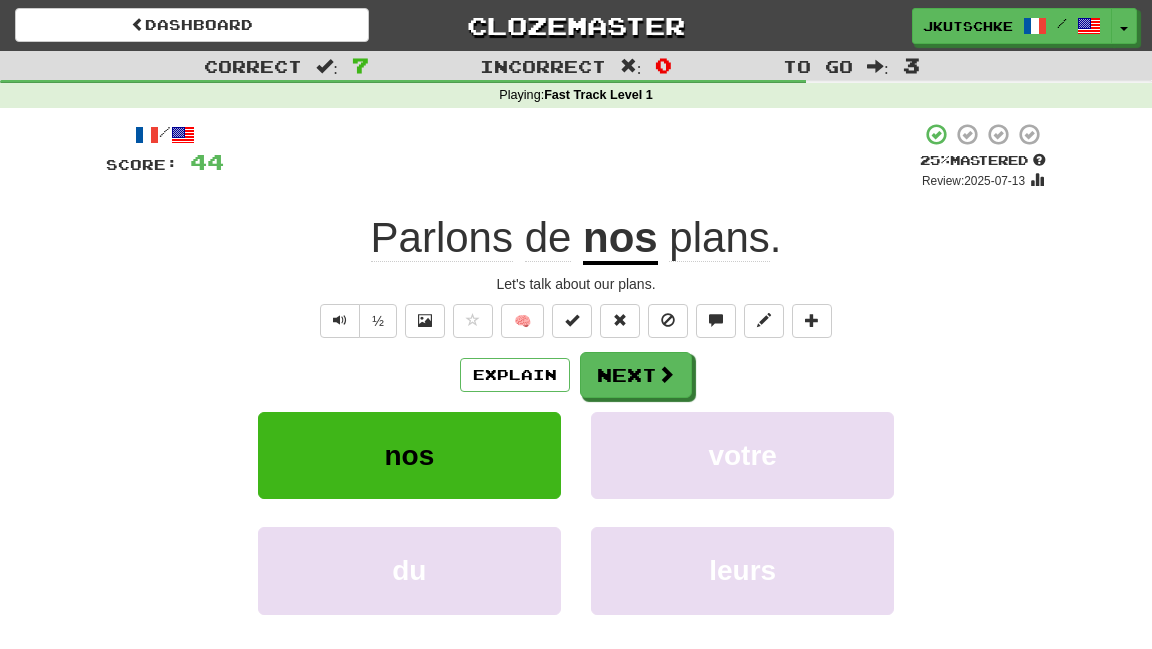 click on "Parlons" 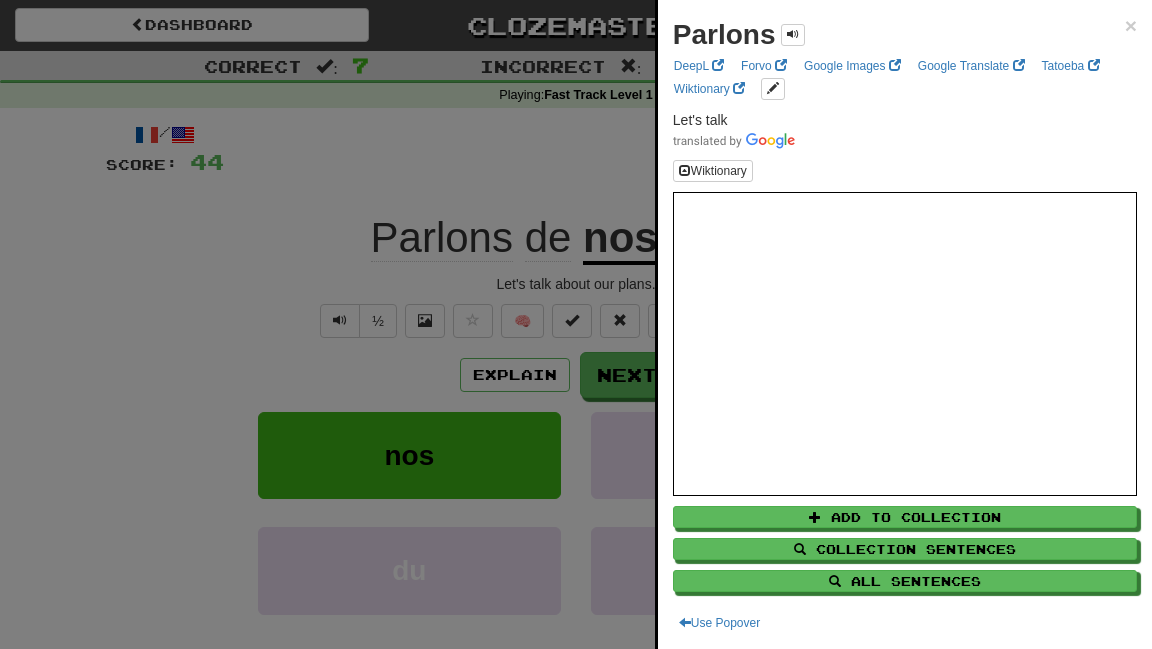 click at bounding box center [576, 324] 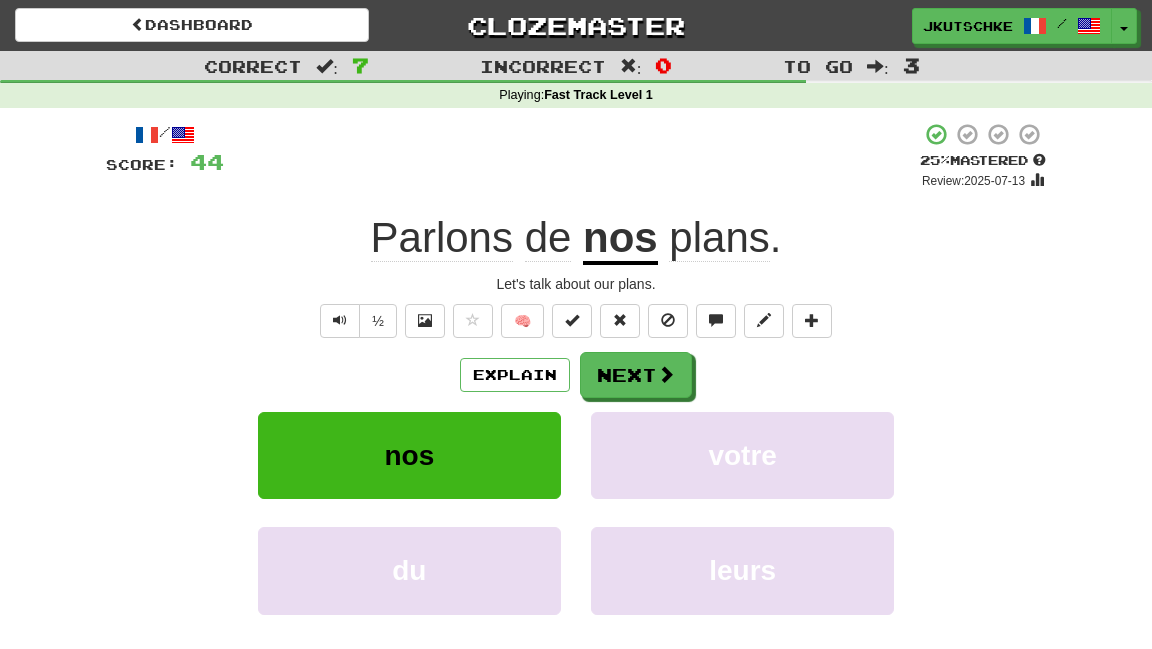 click on "de" 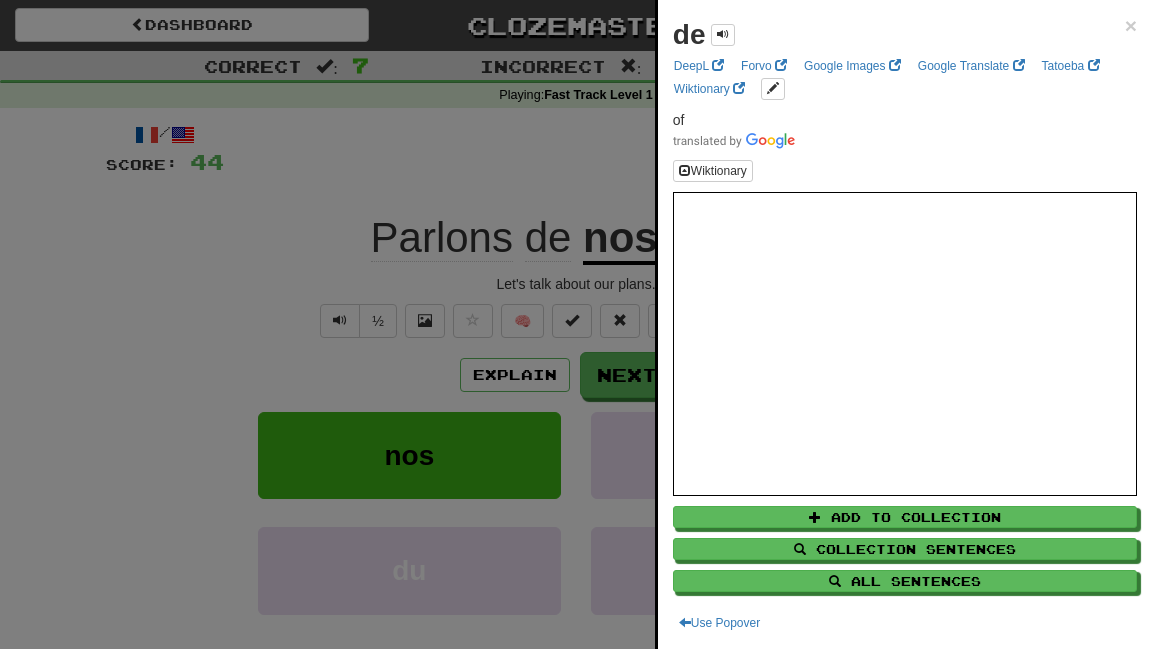 click at bounding box center [576, 324] 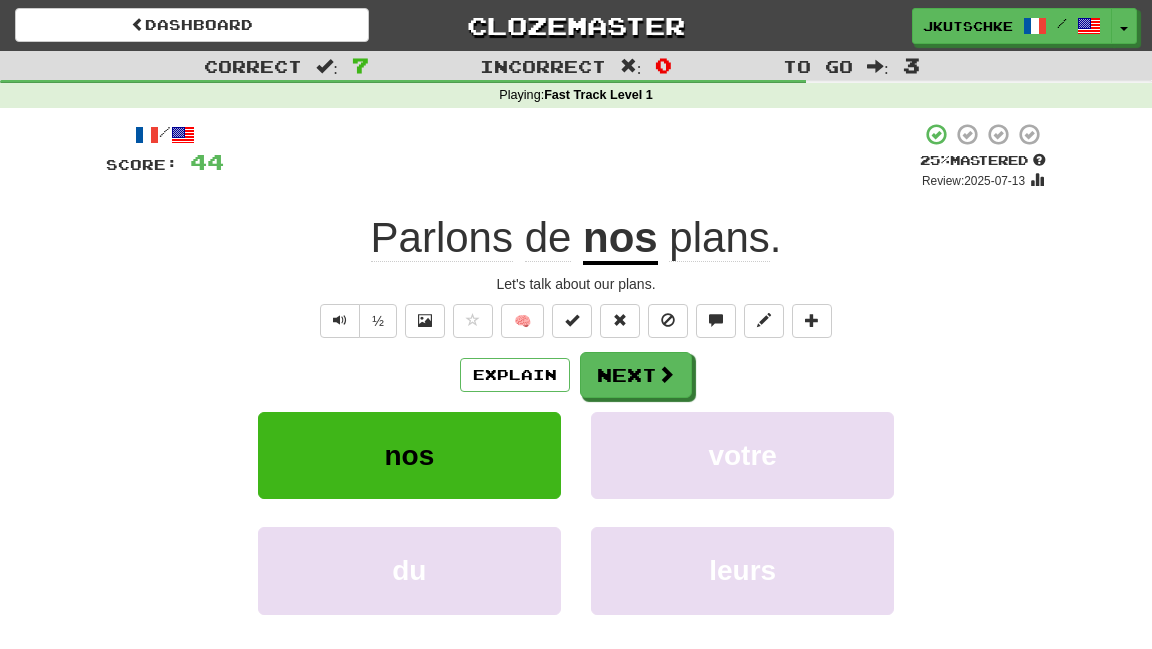 click on "nos" at bounding box center [620, 239] 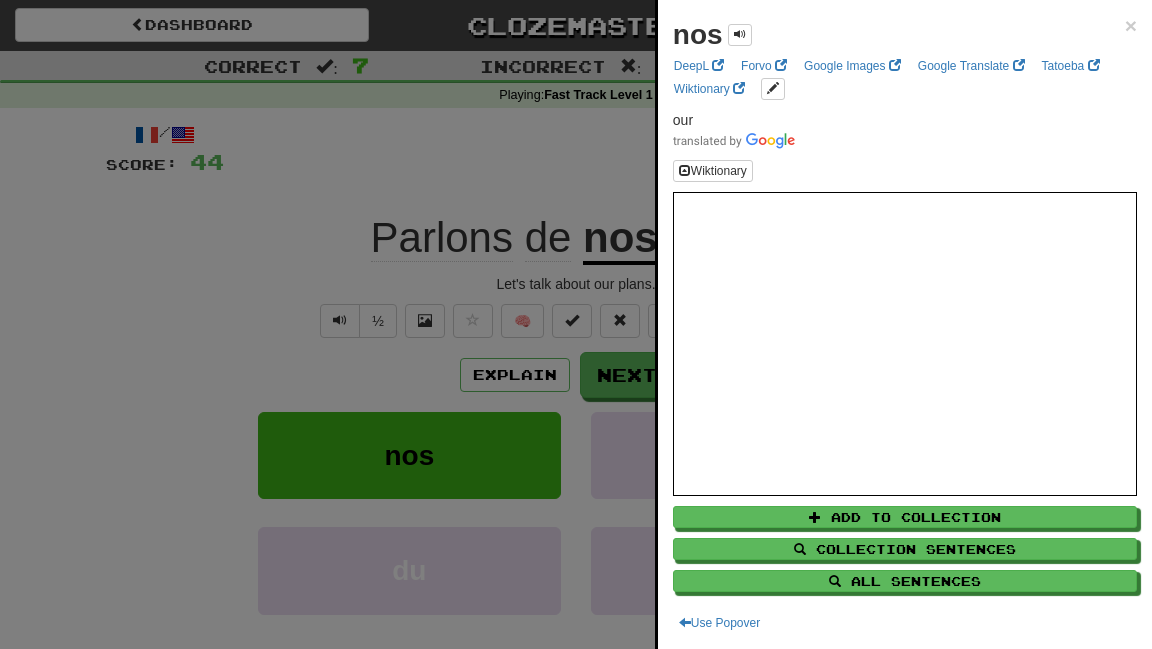 click at bounding box center (576, 324) 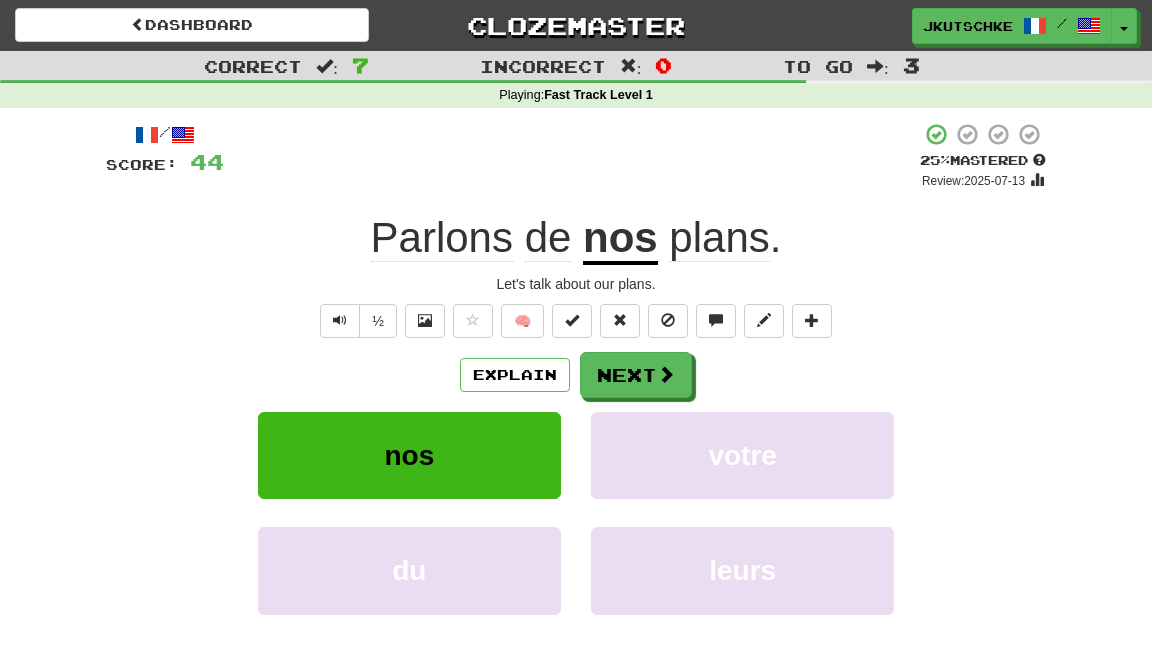 click on "plans" at bounding box center [719, 238] 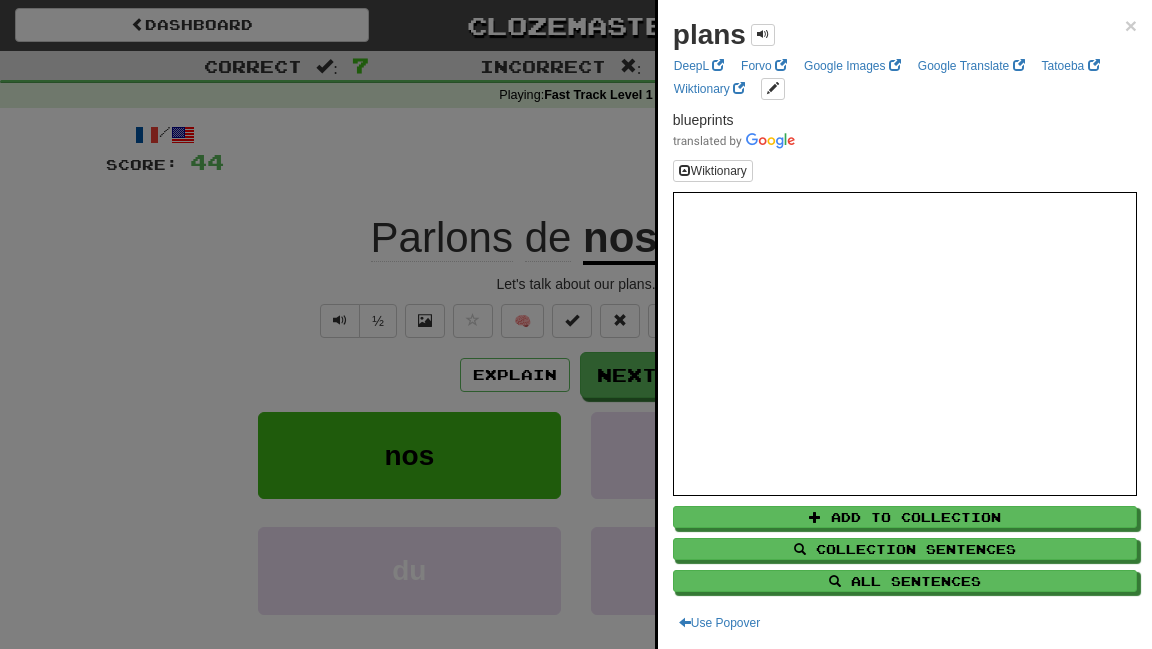 click at bounding box center [576, 324] 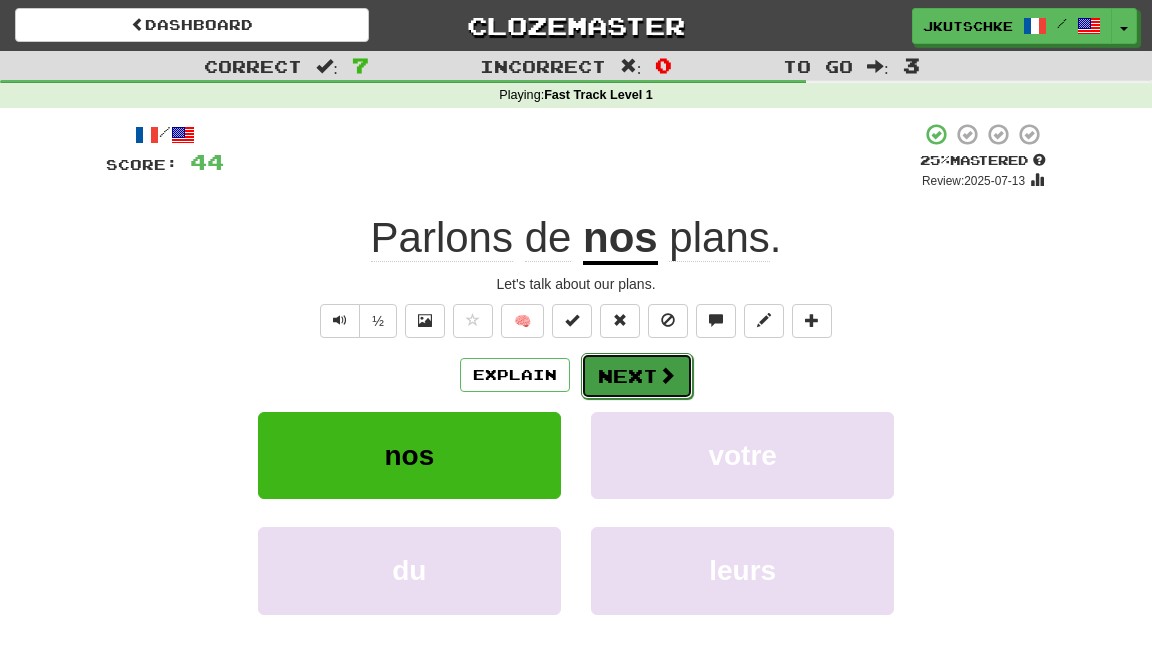 click at bounding box center [667, 375] 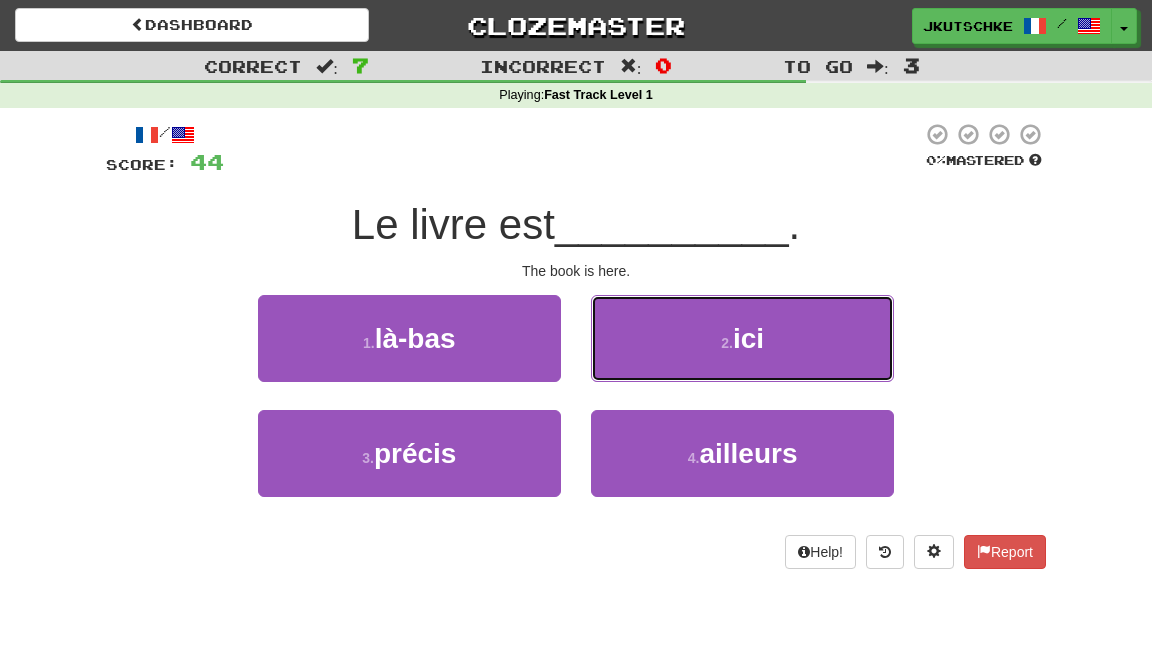 click on "2 .  ici" at bounding box center [742, 338] 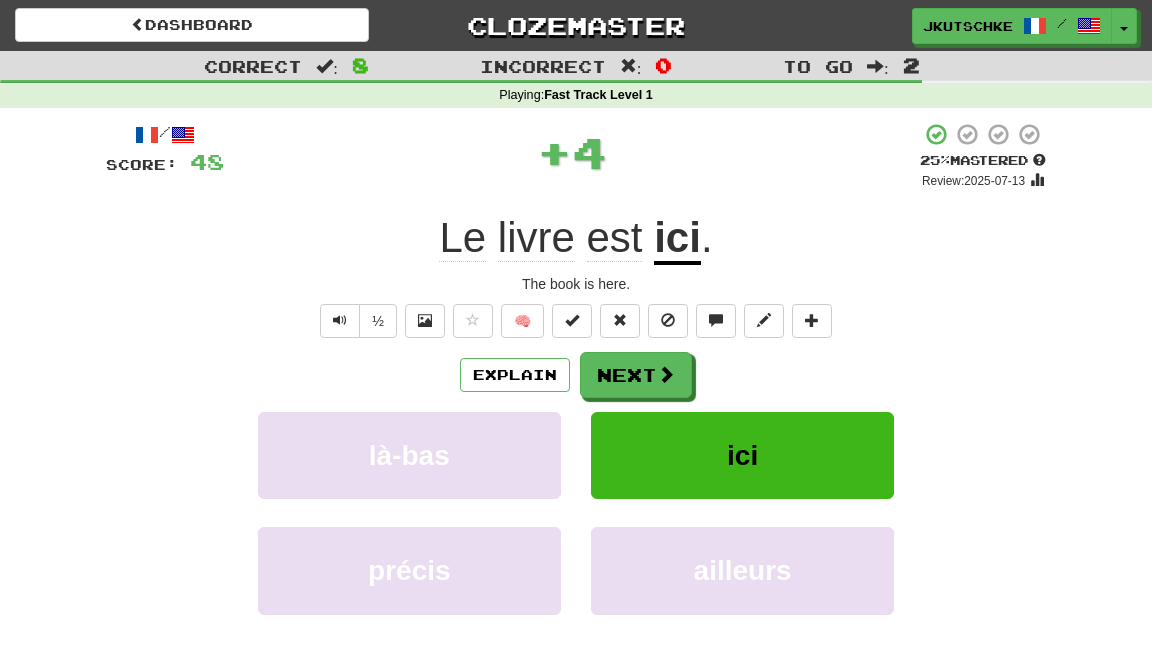 click on "ici" at bounding box center [677, 239] 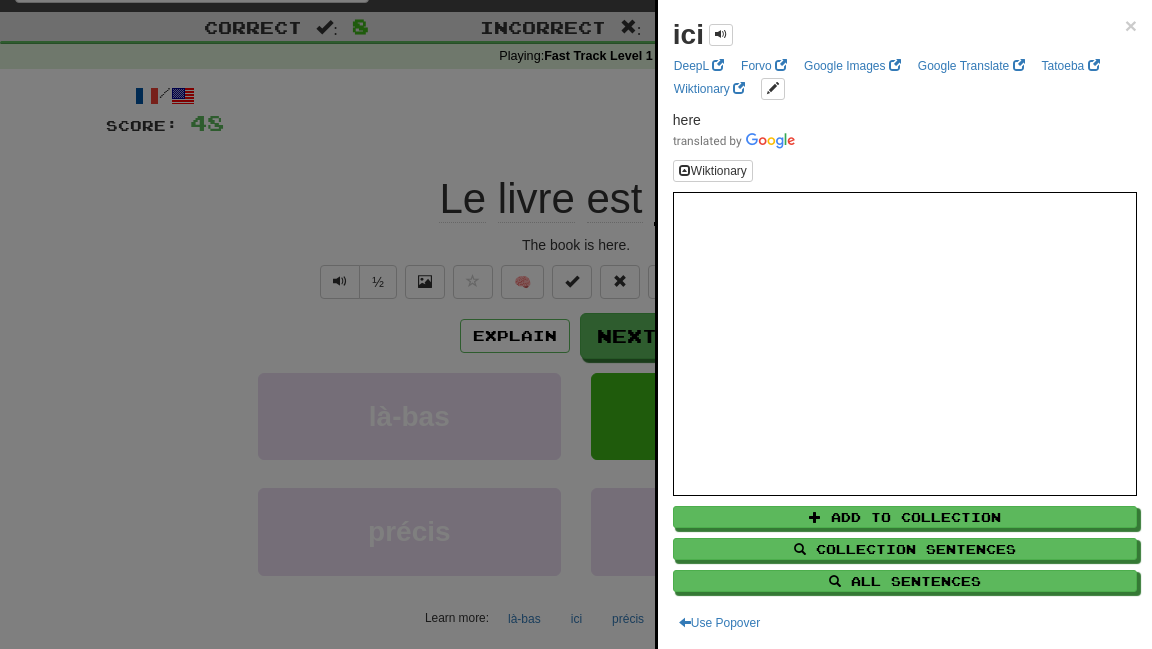 scroll, scrollTop: 47, scrollLeft: 0, axis: vertical 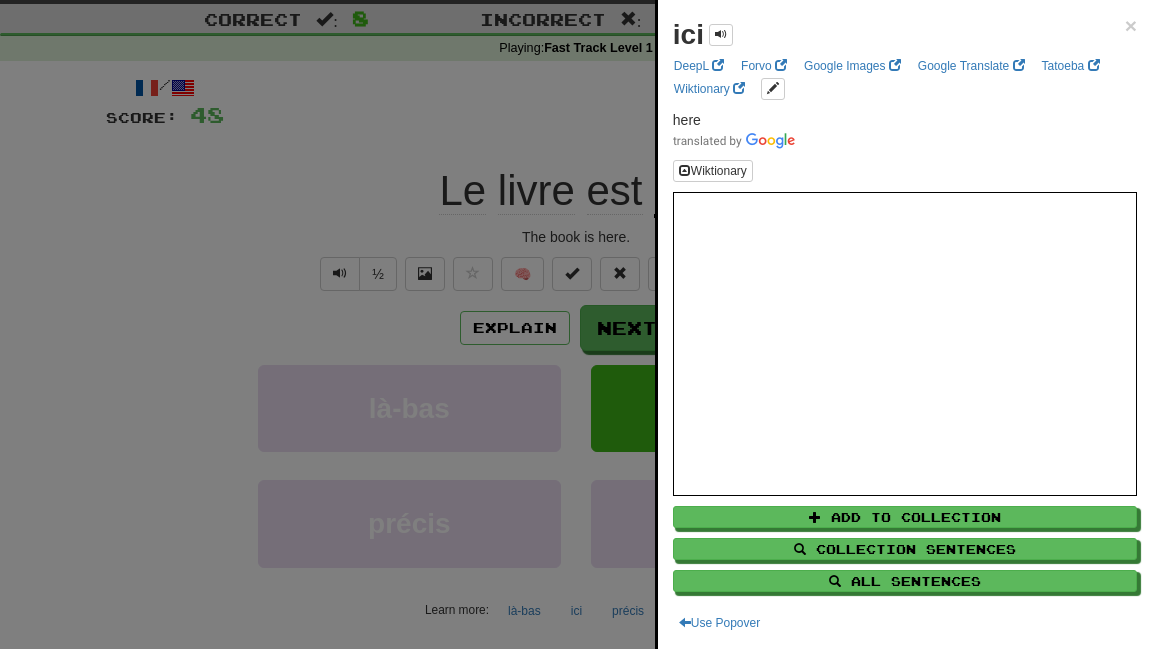 click at bounding box center (576, 324) 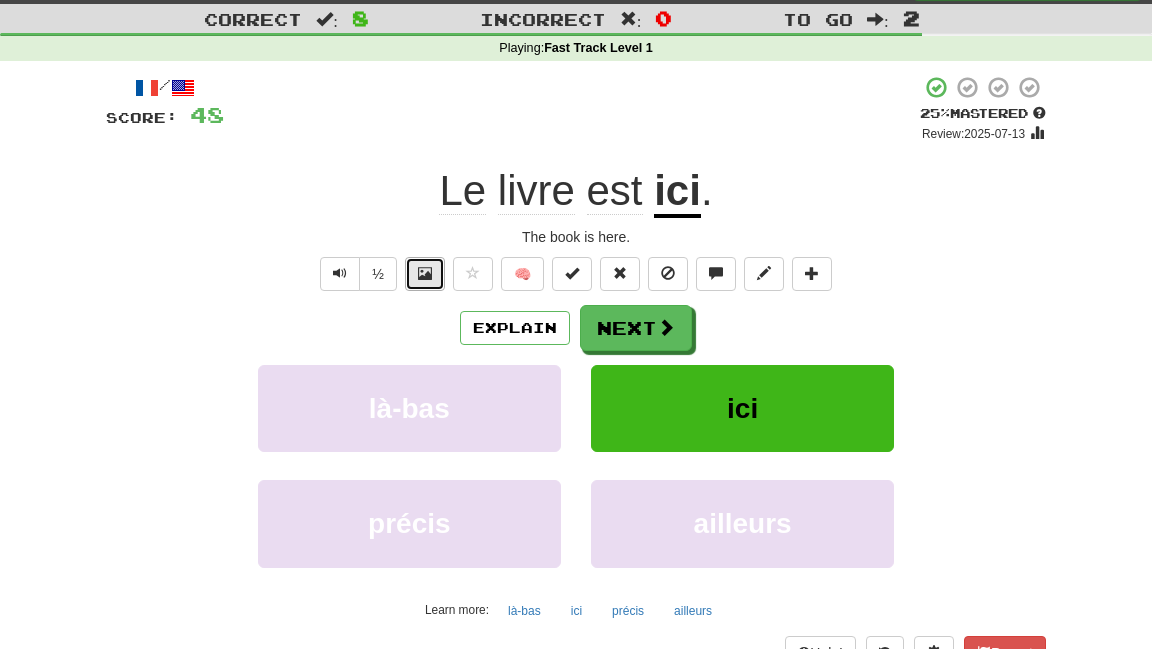 click at bounding box center [425, 274] 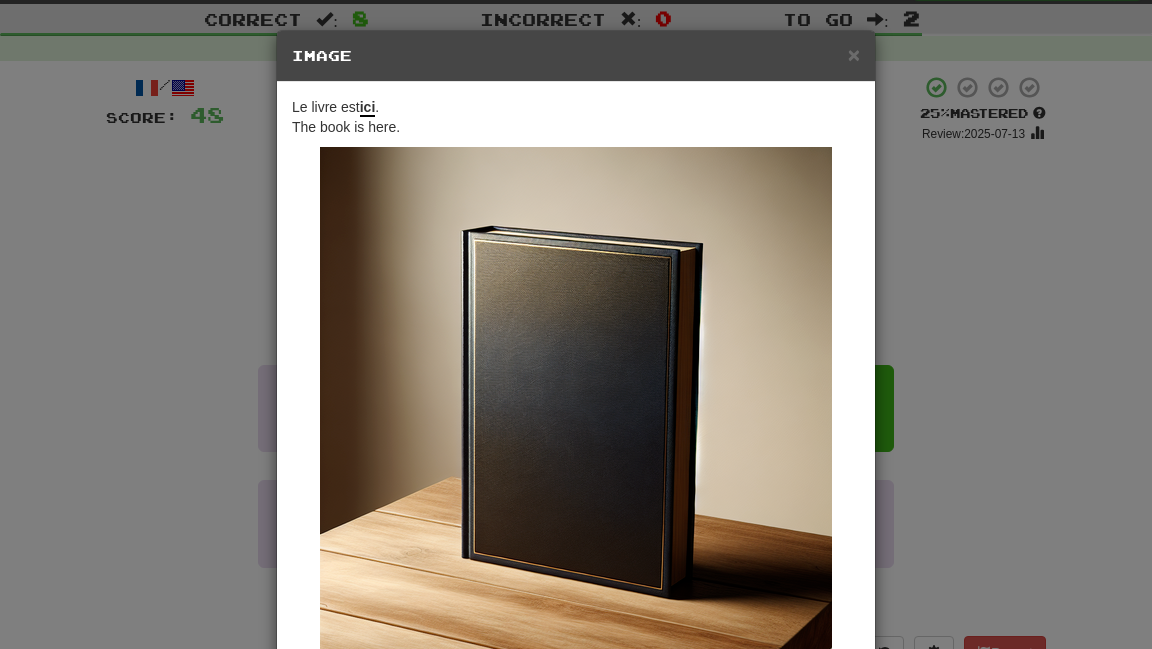 click on "× Image Le livre est ici . The book is here. Change when and how images are shown in the game settings. Images are in beta. Like them? Hate them? Let us know ! Close" at bounding box center (576, 324) 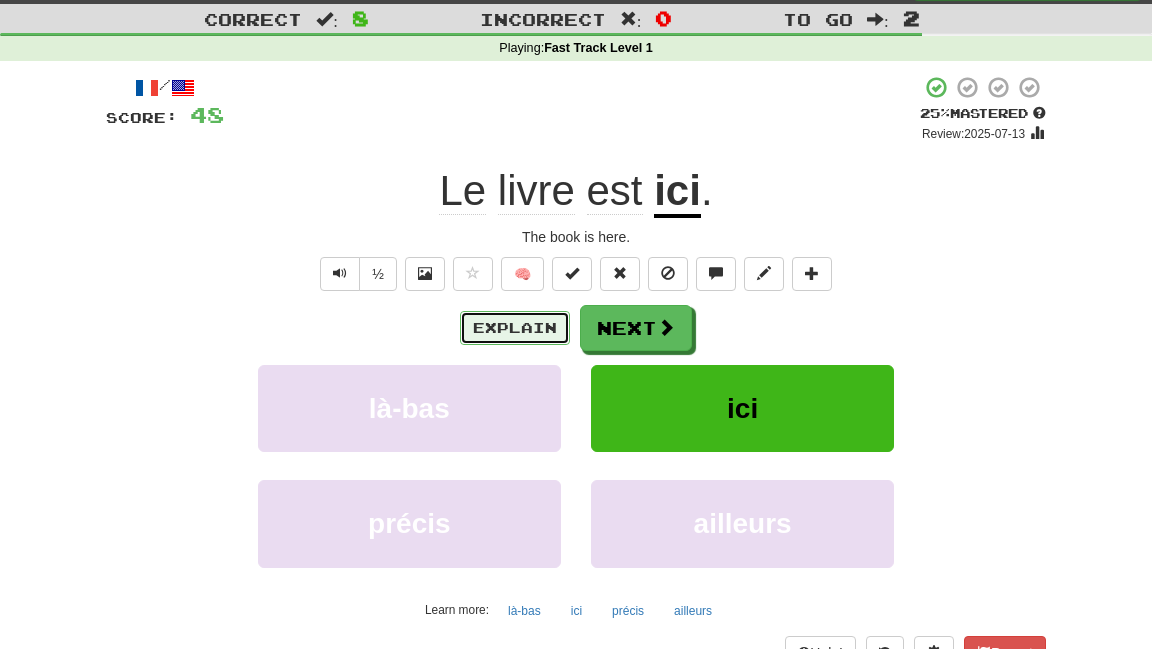 click on "Explain" at bounding box center [515, 328] 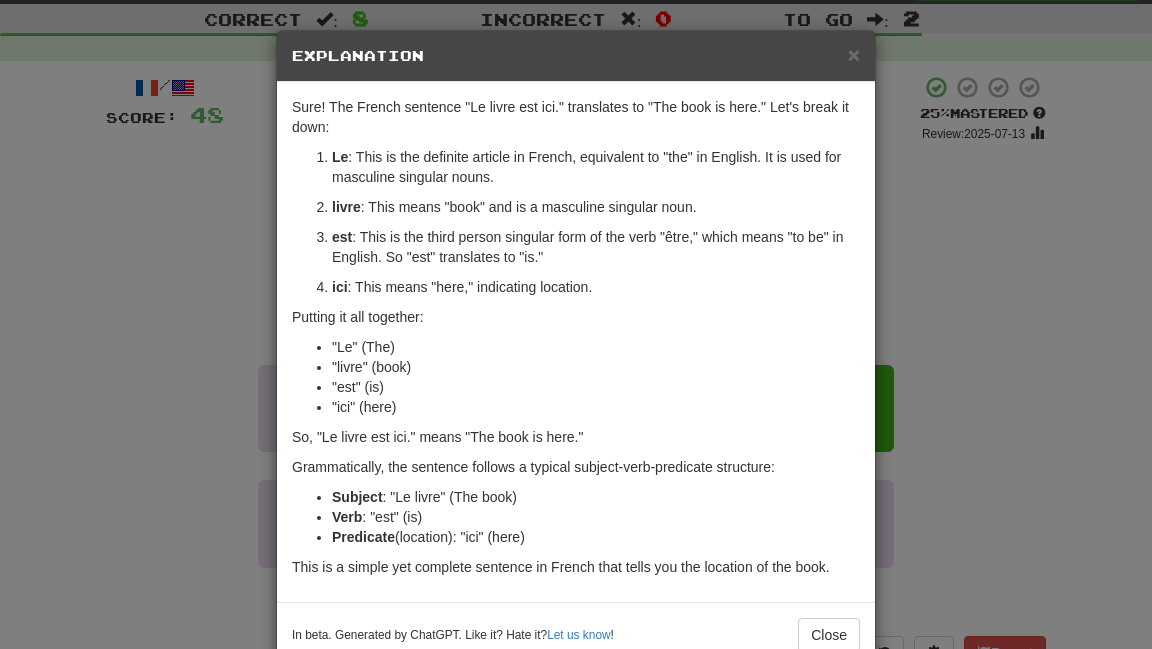 click on "× Explanation Sure! The French sentence "Le livre est ici." translates to "The book is here." Let's break it down:
Le : This is the definite article in French, equivalent to "the" in English. It is used for masculine singular nouns.
livre : This means "book" and is a masculine singular noun.
est : This is the third person singular form of the verb "être," which means "to be" in English. So "est" translates to "is."
ici : This means "here," indicating location.
Putting it all together:
"Le" (The)
"livre" (book)
"est" (is)
"ici" (here)
So, "Le livre est ici." means "The book is here."
Grammatically, the sentence follows a typical subject-verb-predicate structure:
Subject : "Le livre" (The book)
Verb : "est" (is)
Predicate (location): "ici" (here)
This is a simple yet complete sentence in French that tells you the location of the book. In beta. Generated by ChatGPT. Like it? Hate it? Let us know ! Close" at bounding box center [576, 324] 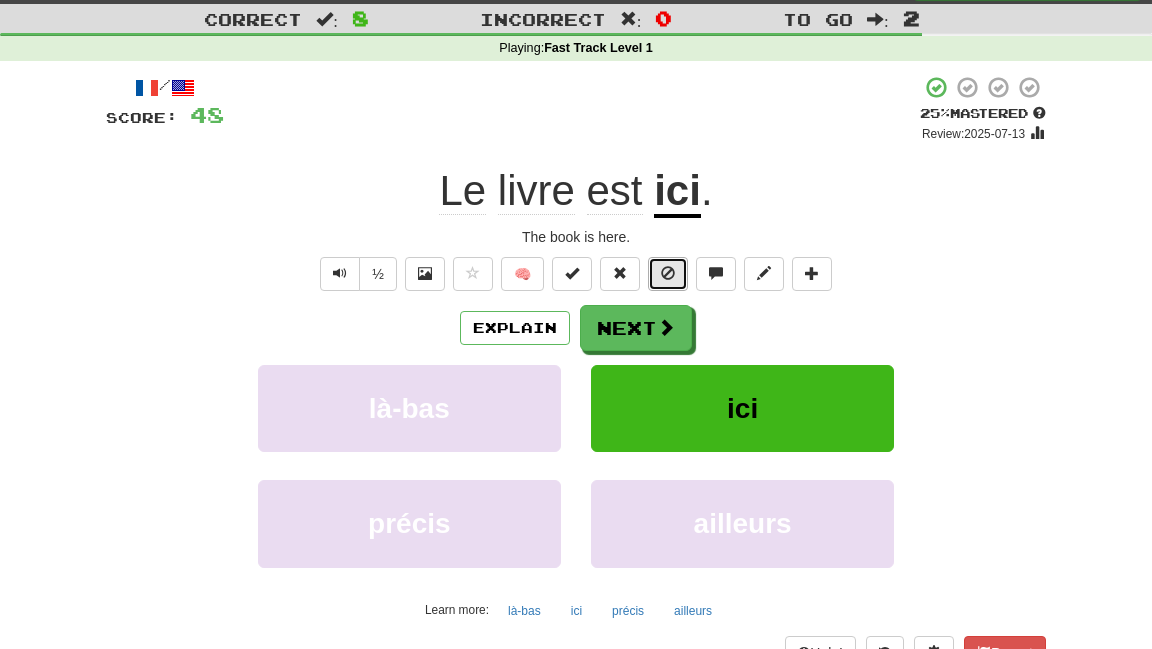 click at bounding box center [668, 274] 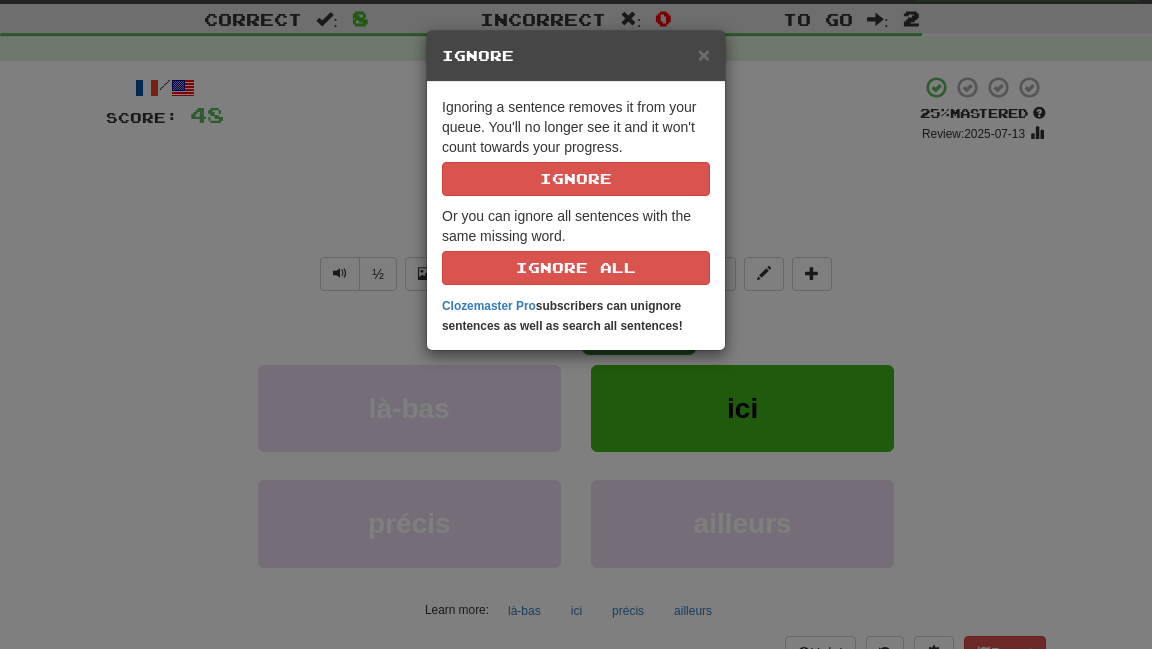click on "× Ignore Ignoring a sentence removes it from your queue. You'll no longer see it and it won't count towards your progress. Ignore Or you can ignore all sentences with the same missing word. Ignore All Clozemaster Pro  subscribers can unignore sentences as well as search all sentences!" at bounding box center [576, 324] 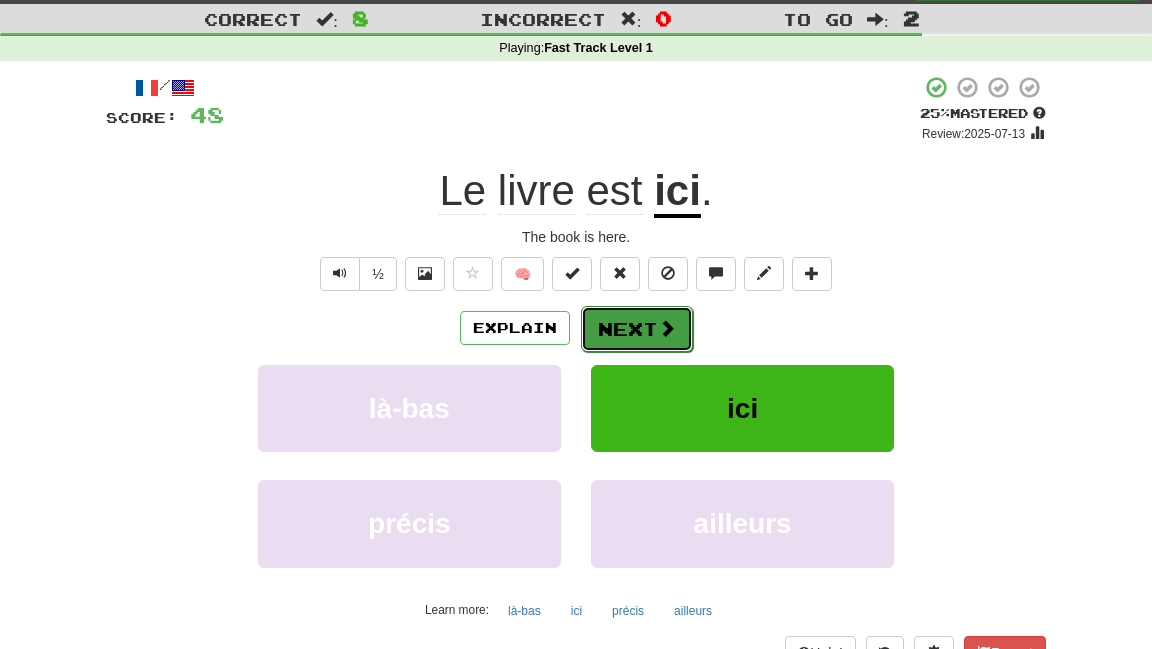 click on "Next" at bounding box center (637, 329) 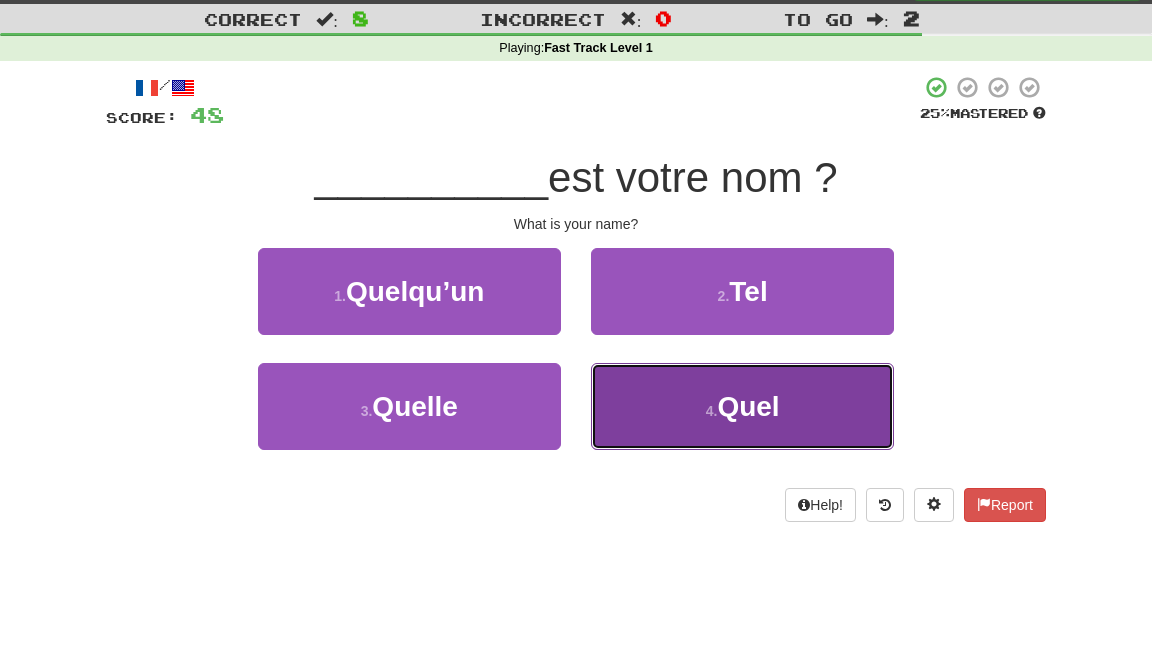 click on "4 .  Quel" at bounding box center (742, 406) 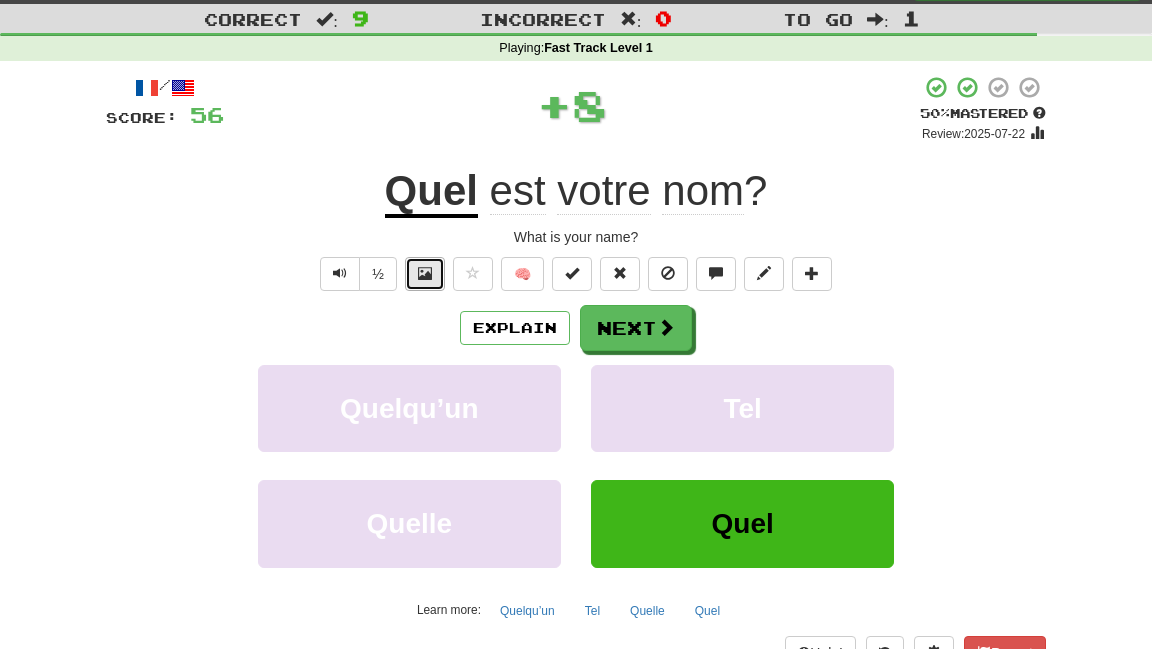 click at bounding box center (425, 274) 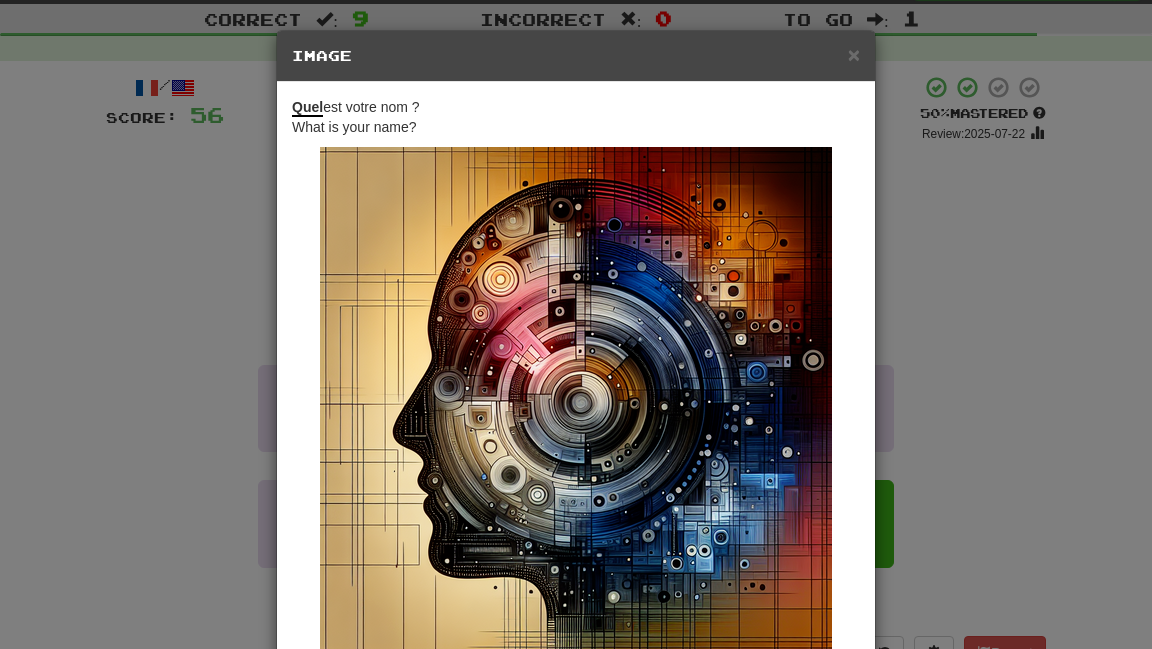 click on "× Image Quel est votre nom ? What is your name? Change when and how images are shown in the game settings. Images are in beta. Like them? Hate them? Let us know ! Close" at bounding box center [576, 324] 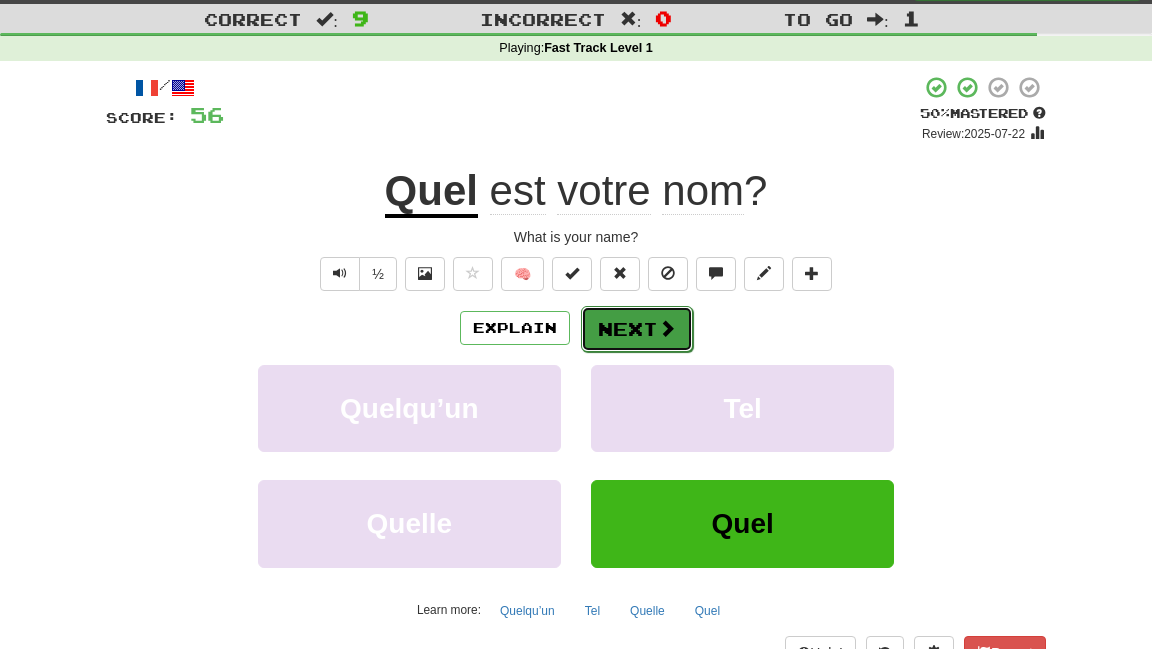 click on "Next" at bounding box center (637, 329) 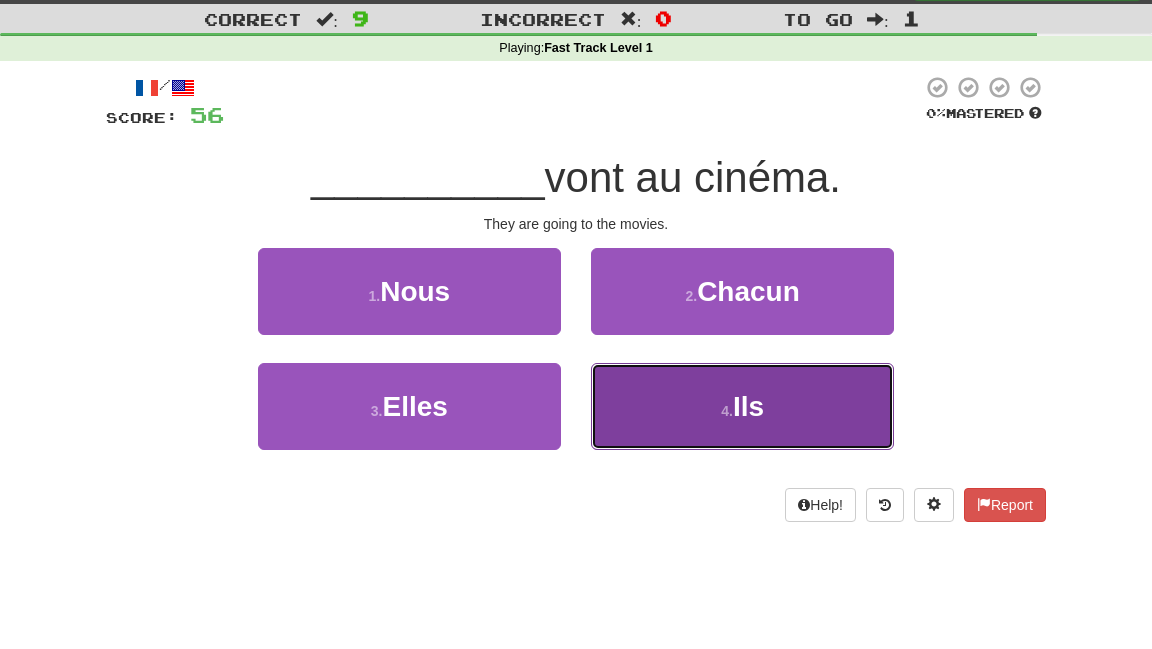 click on "4 .  Ils" at bounding box center [742, 406] 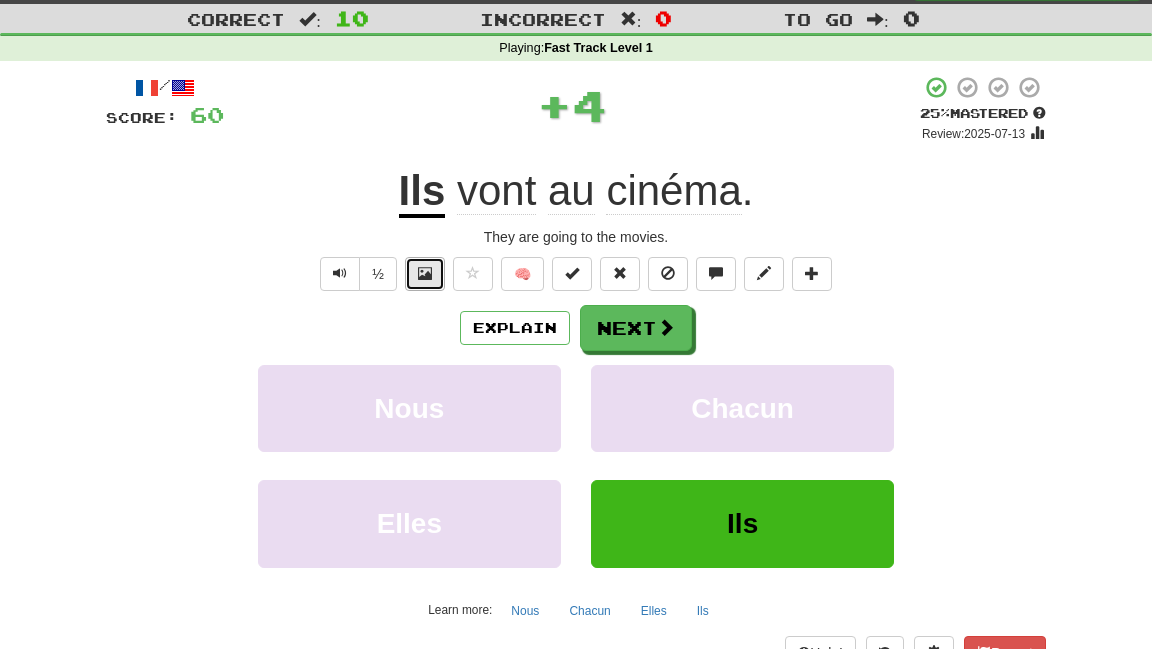 click at bounding box center (425, 274) 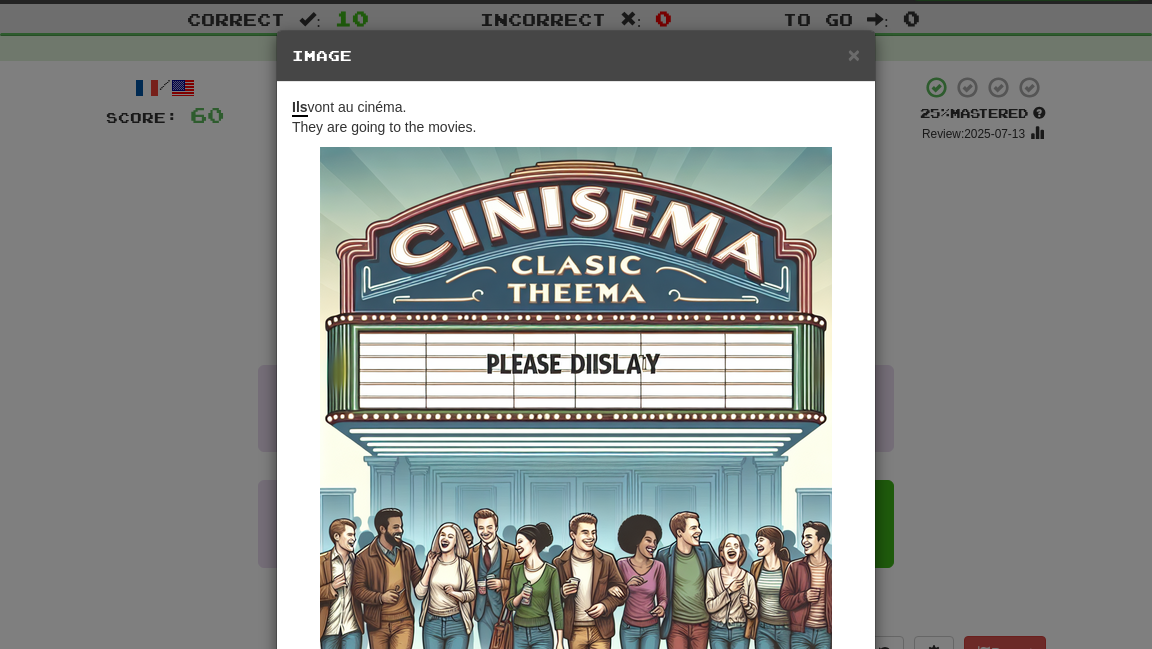 click on "× Image Ils vont au cinéma. They are going to the movies. Change when and how images are shown in the game settings. Images are in beta. Like them? Hate them? Let us know ! Close" at bounding box center [576, 324] 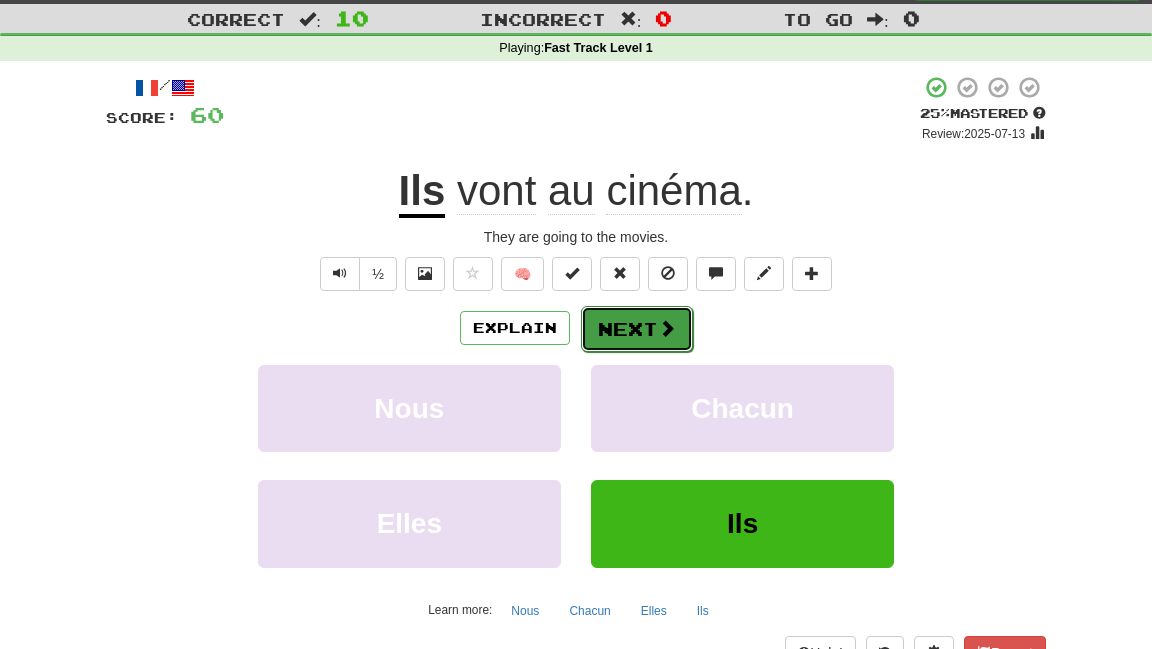 click on "Next" at bounding box center (637, 329) 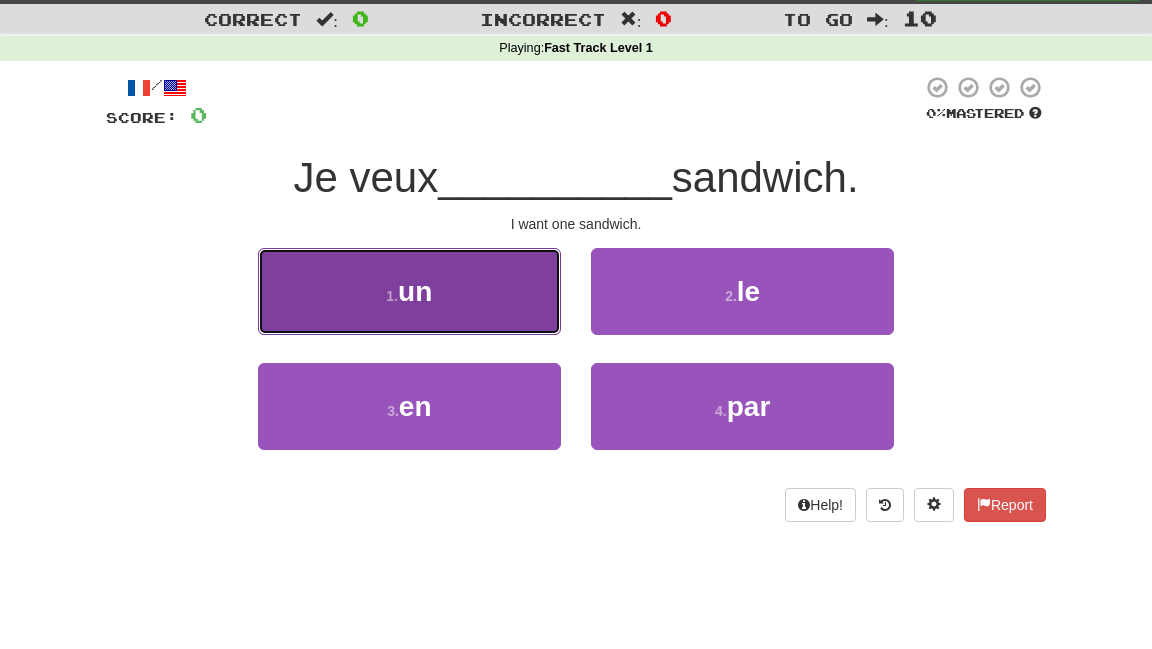 click on "1 .  un" at bounding box center (409, 291) 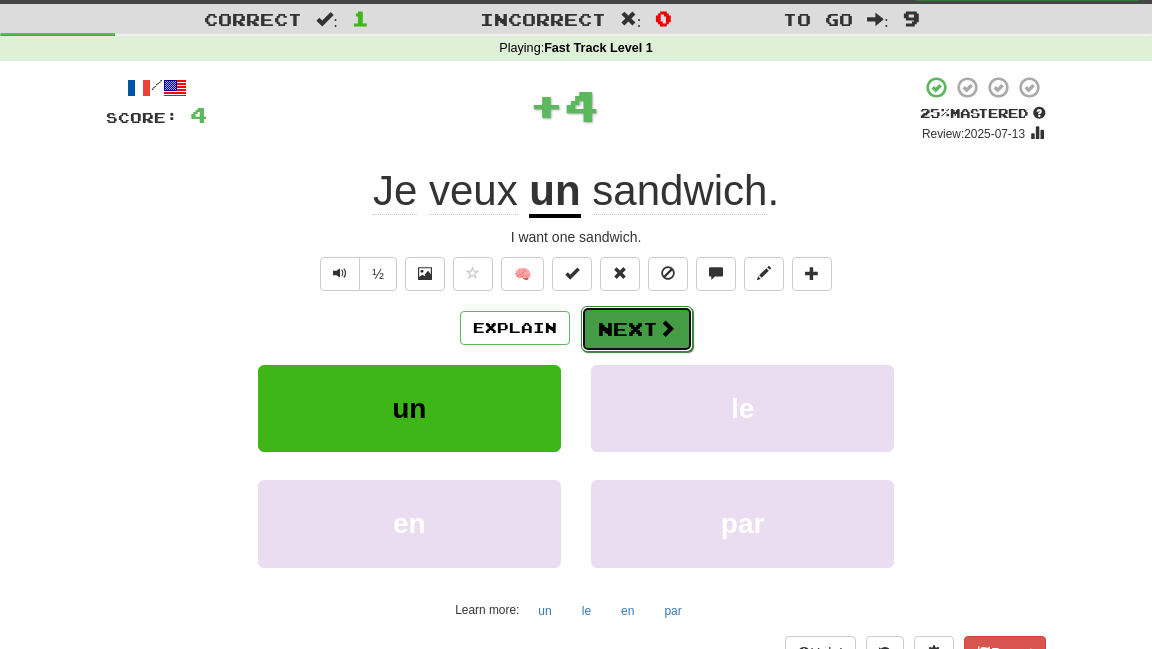click on "Next" at bounding box center [637, 329] 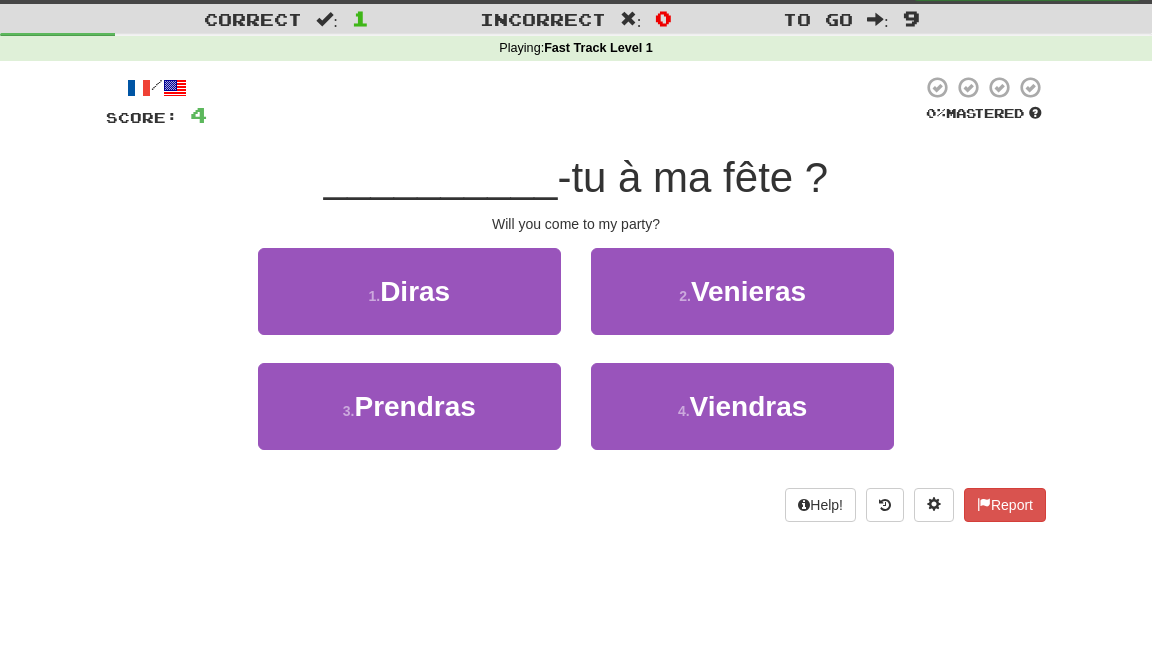 click on "3 .  Prendras" at bounding box center [409, 420] 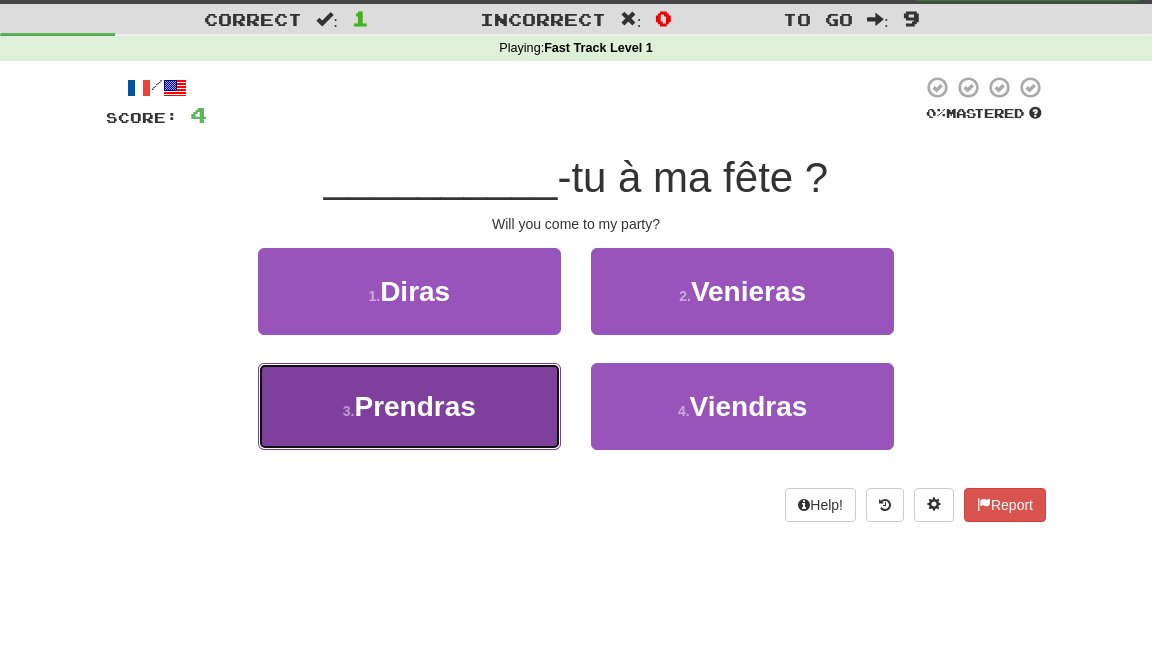 click on "3 .  Prendras" at bounding box center (409, 406) 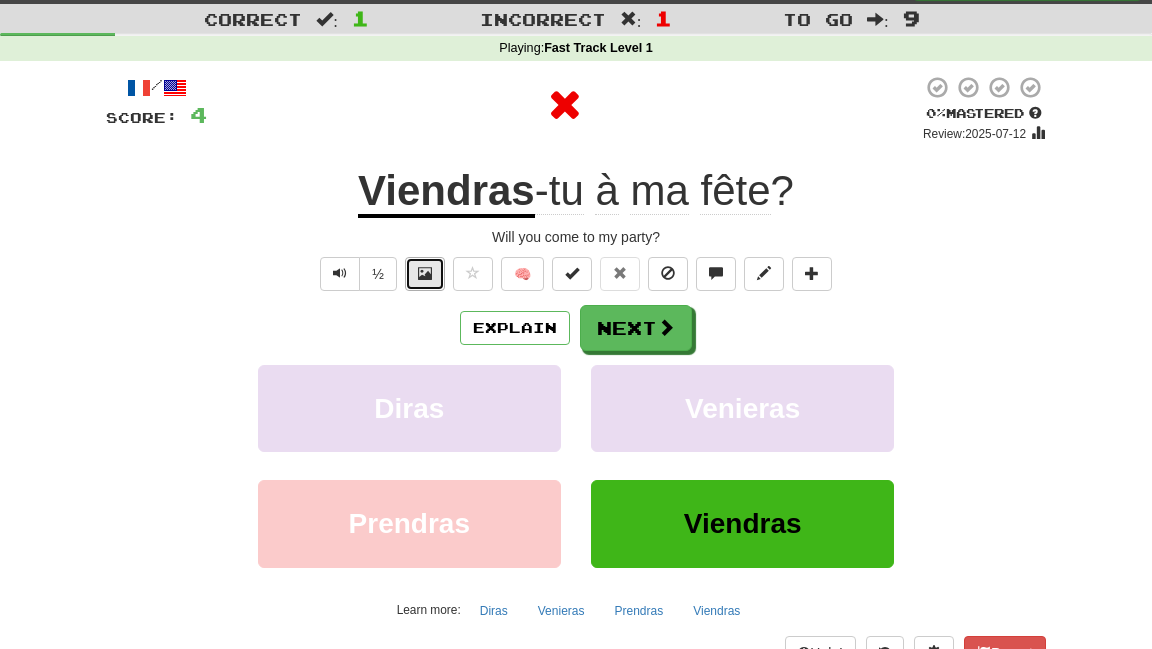 click at bounding box center [425, 273] 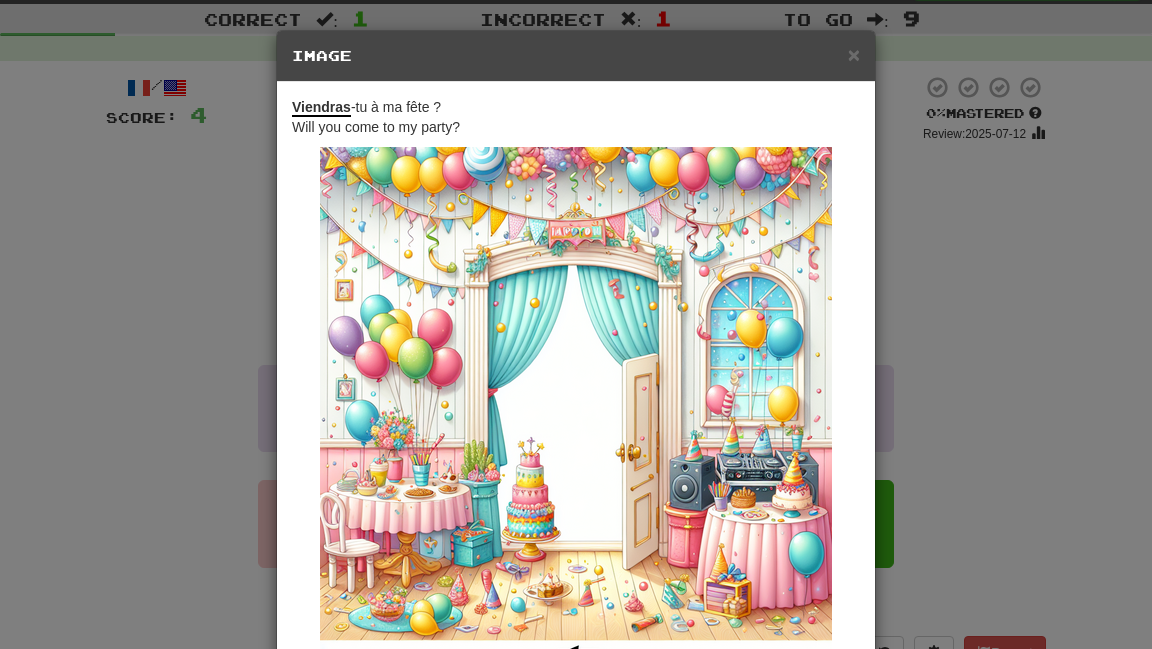 click on "× Image Viendras -tu à ma fête ? Will you come to my party? Change when and how images are shown in the game settings.  Images are in beta. Like them? Hate them?  Let us know ! Close" at bounding box center [576, 324] 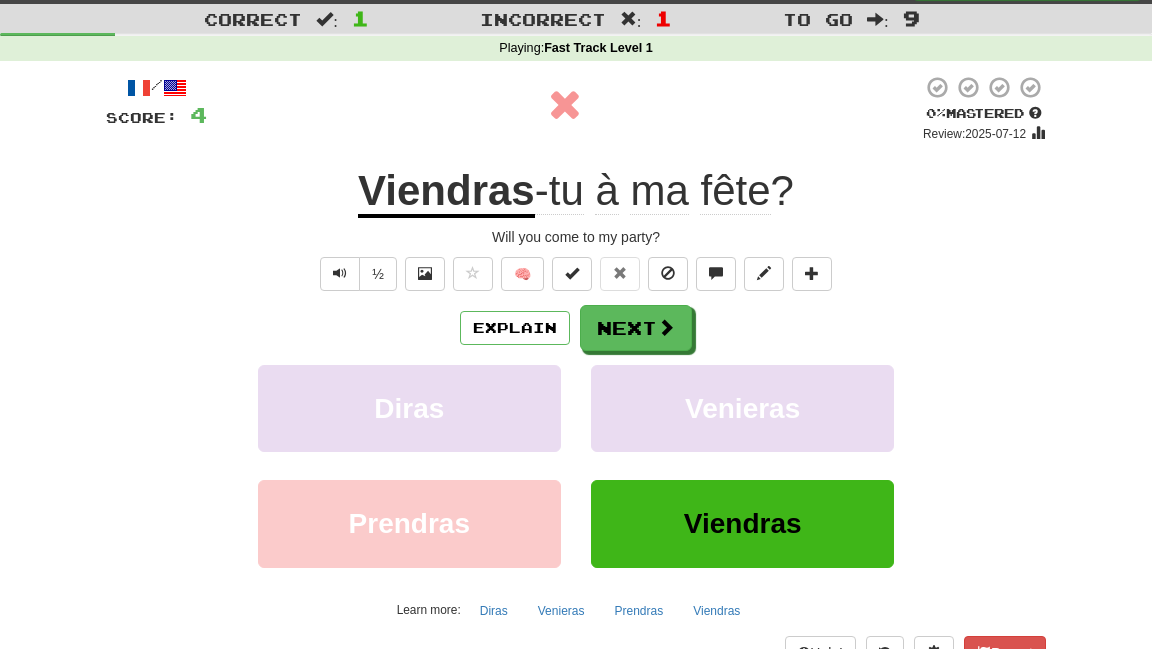 click on "Viendras" at bounding box center [446, 192] 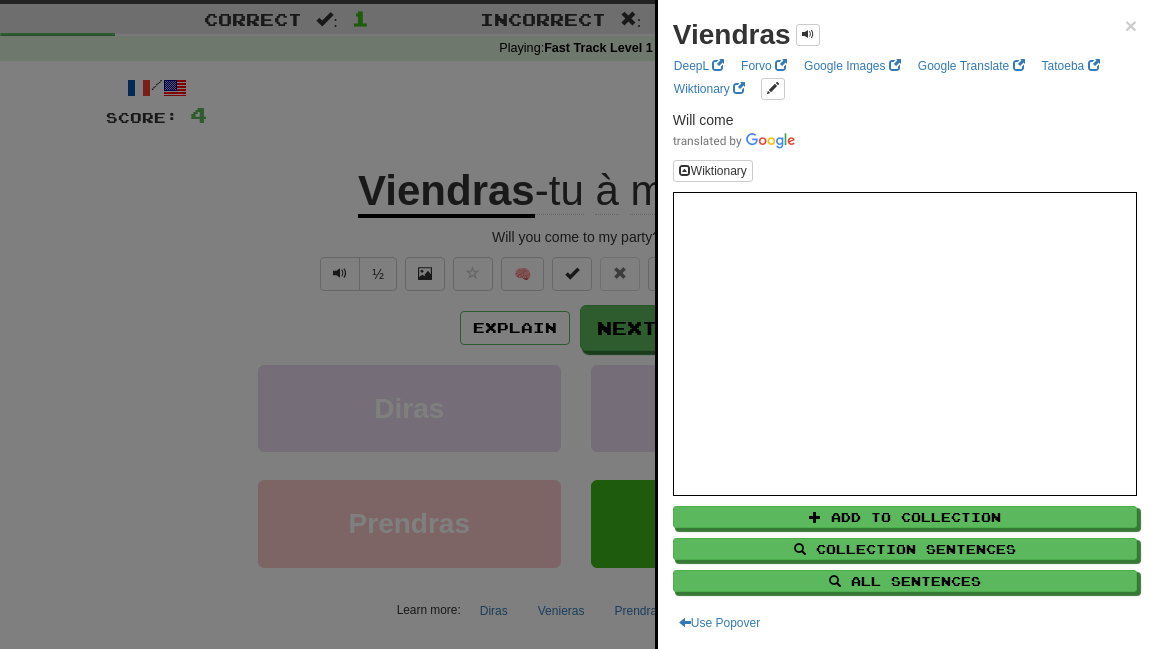 click at bounding box center (576, 324) 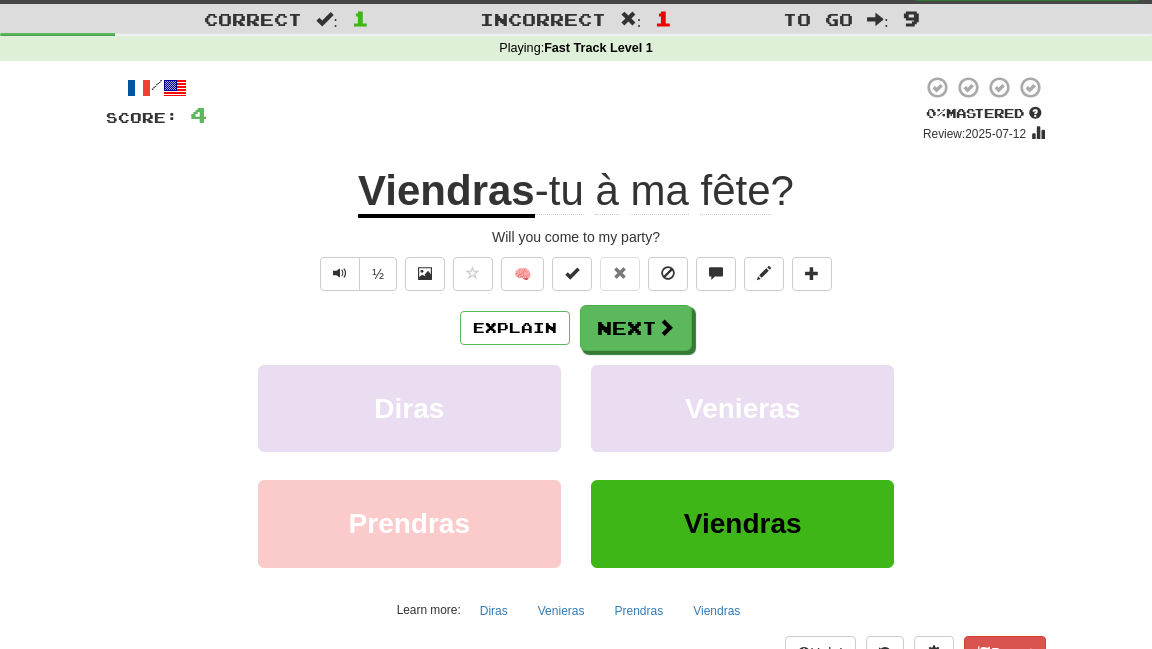click on "Viendras" at bounding box center [446, 192] 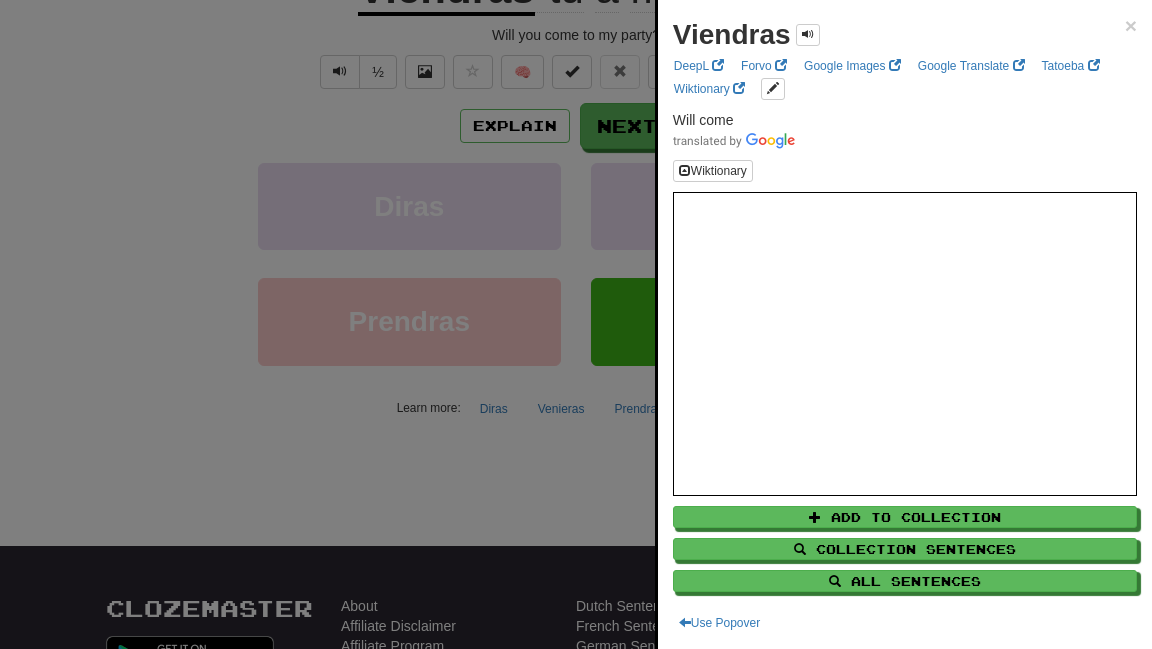 scroll, scrollTop: 0, scrollLeft: 0, axis: both 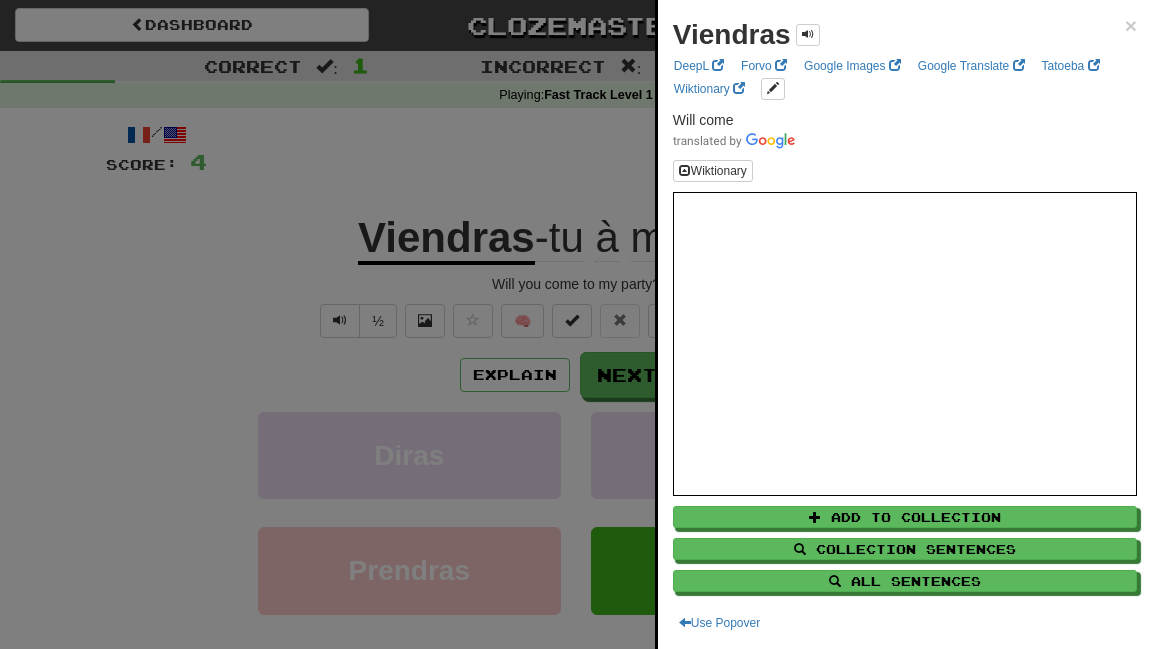 click at bounding box center (576, 324) 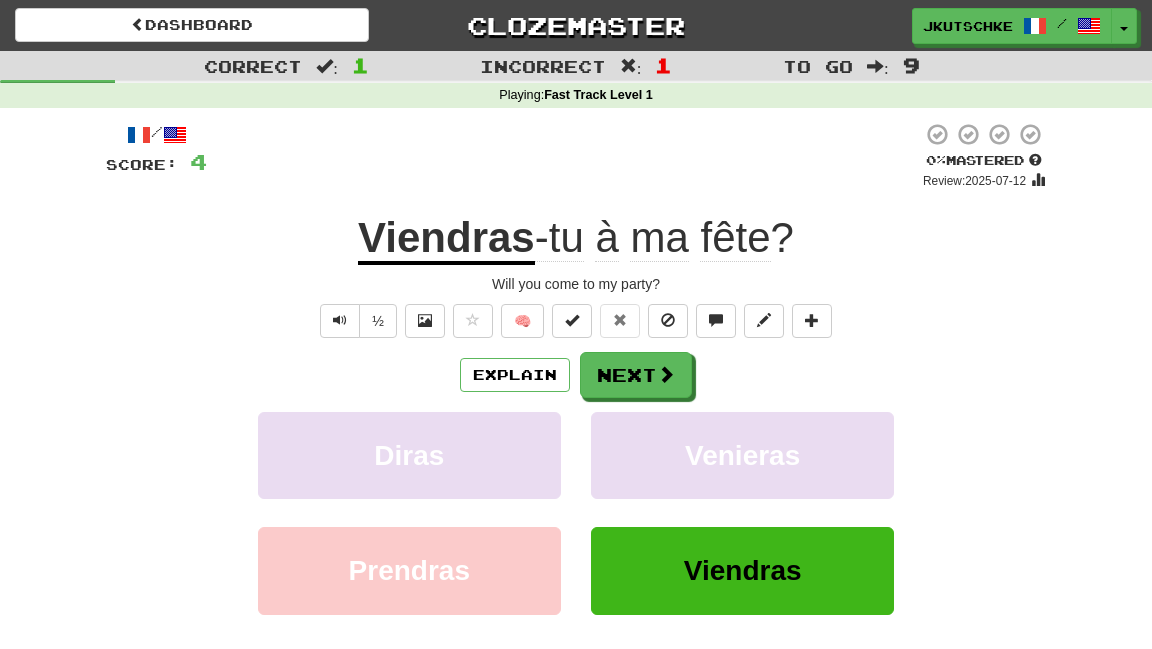 click on "fête" 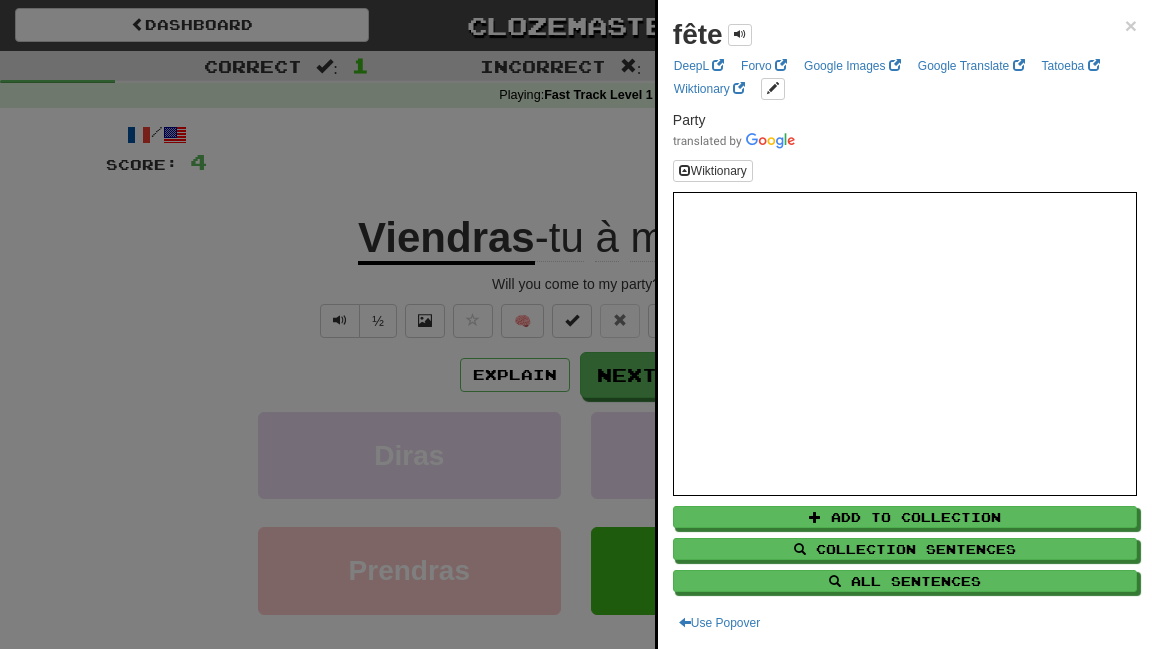 click at bounding box center [576, 324] 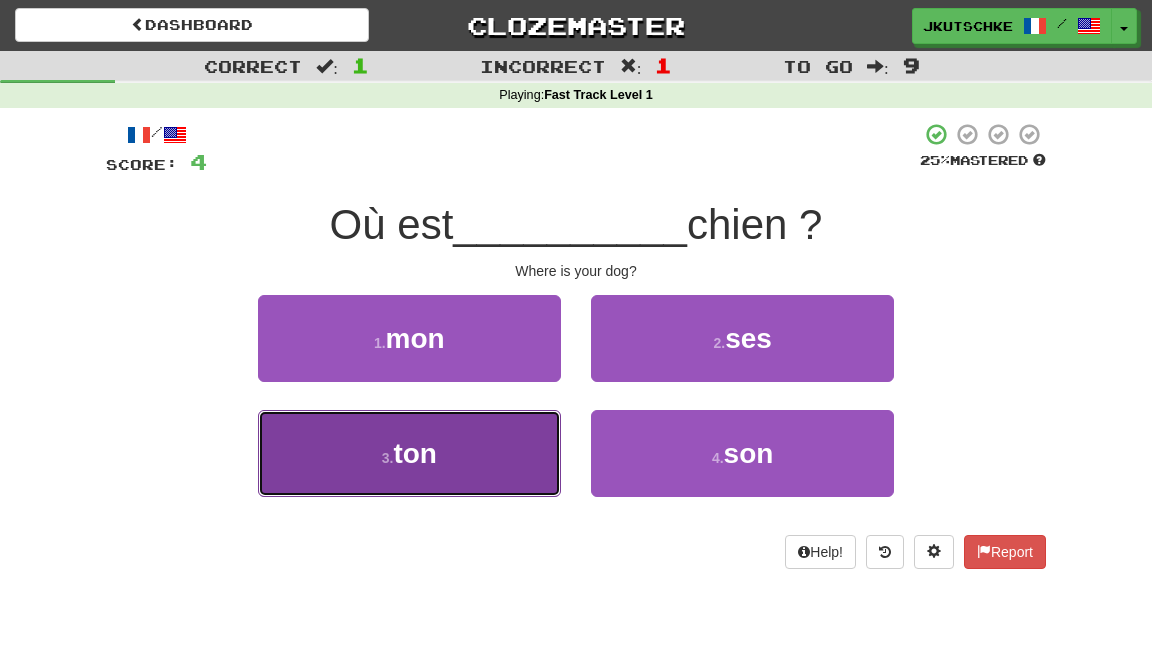 click on "3 .  ton" at bounding box center (409, 453) 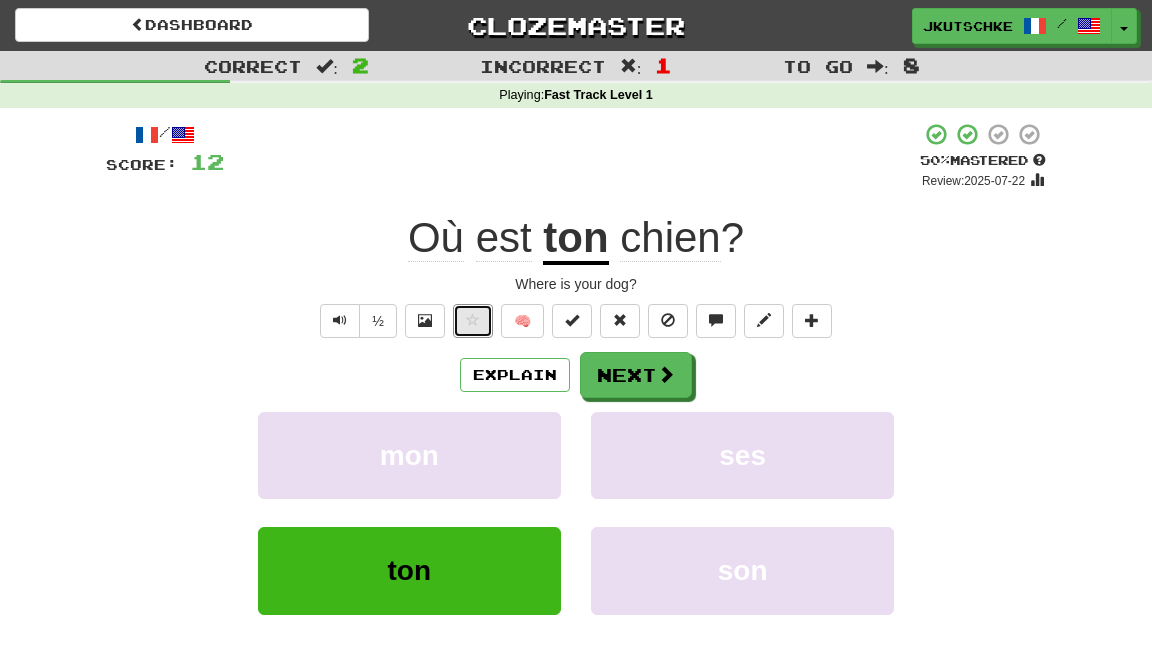 drag, startPoint x: 457, startPoint y: 333, endPoint x: 451, endPoint y: 350, distance: 18.027756 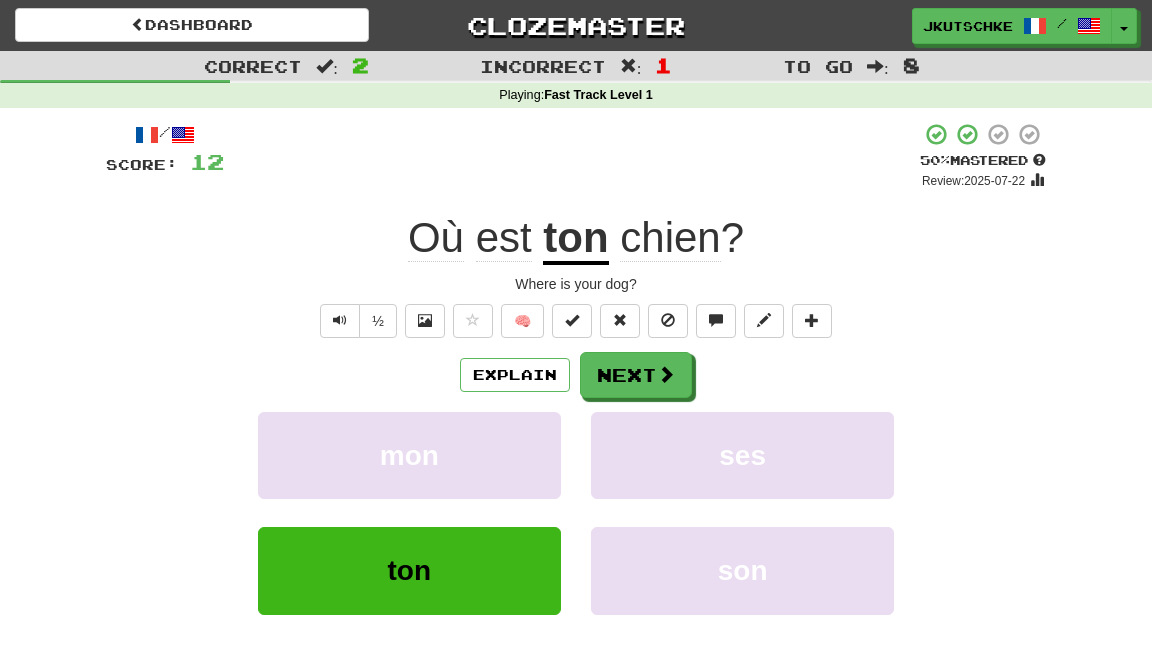 click on "/ Score: 12 + 8 50 % Mastered Review: 2025-07-22 Où est ton chien ? Where is your dog? ½ 🧠 Explain Next mon ses ton son Learn more: mon ses ton son Help! Report" at bounding box center (576, 419) 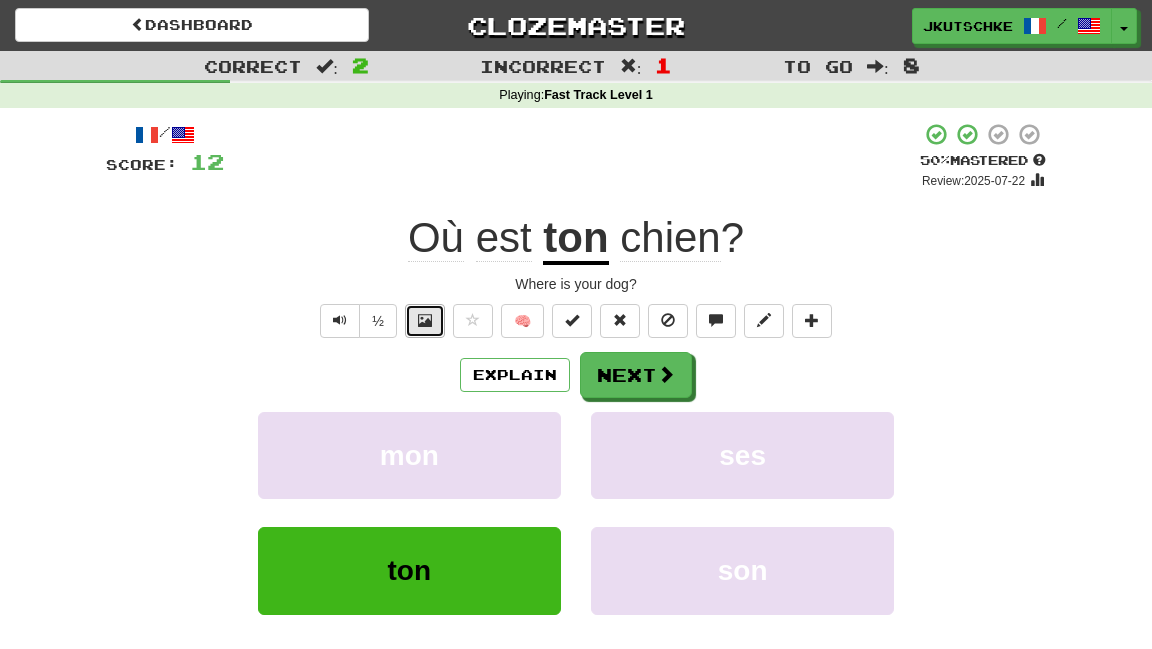click at bounding box center (425, 321) 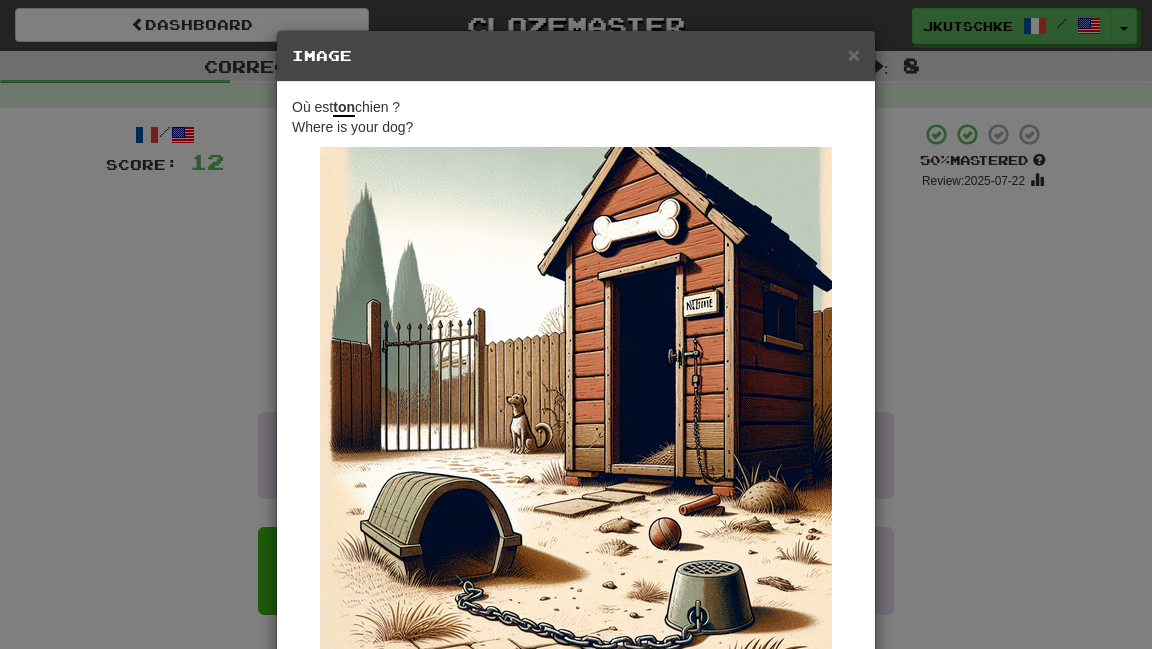 click on "× Image Où est ton chien ? Where is your dog? Change when and how images are shown in the game settings. Images are in beta. Like them? Hate them? Let us know ! Close" at bounding box center [576, 324] 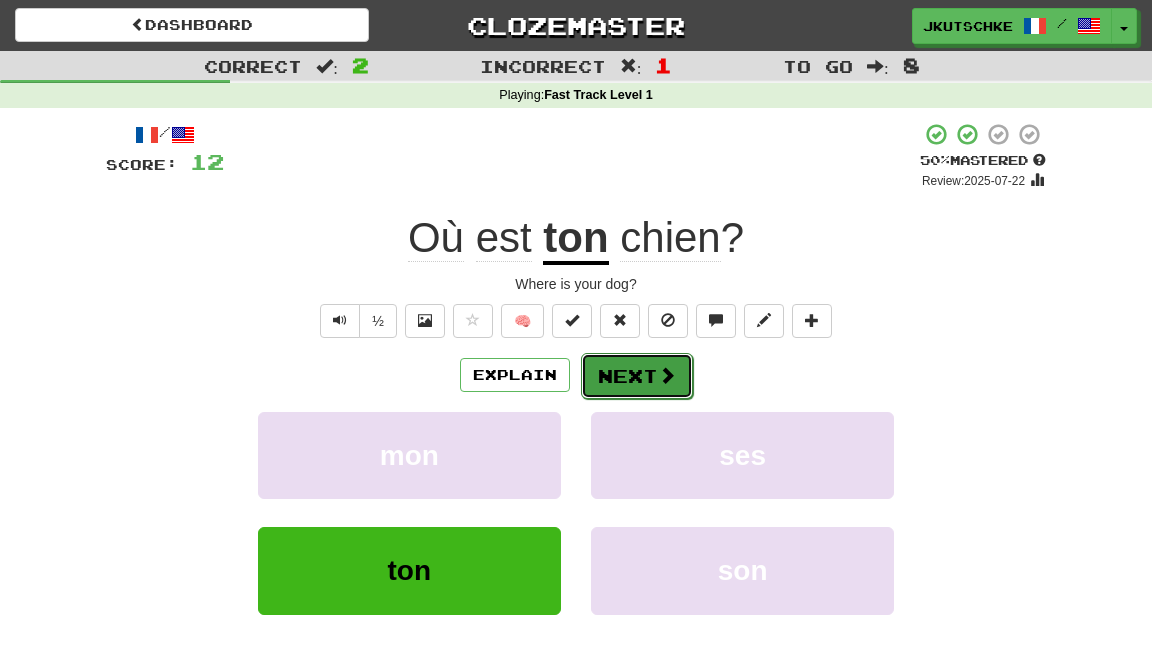 click on "Next" at bounding box center (637, 376) 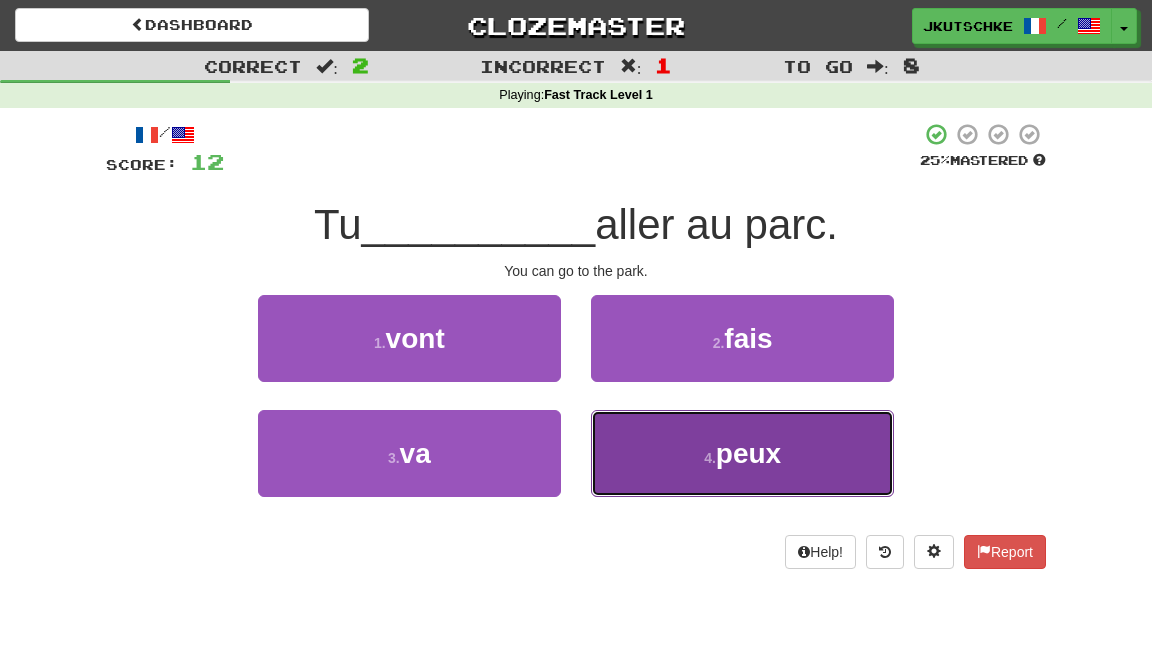 click on "4 .  peux" at bounding box center [742, 453] 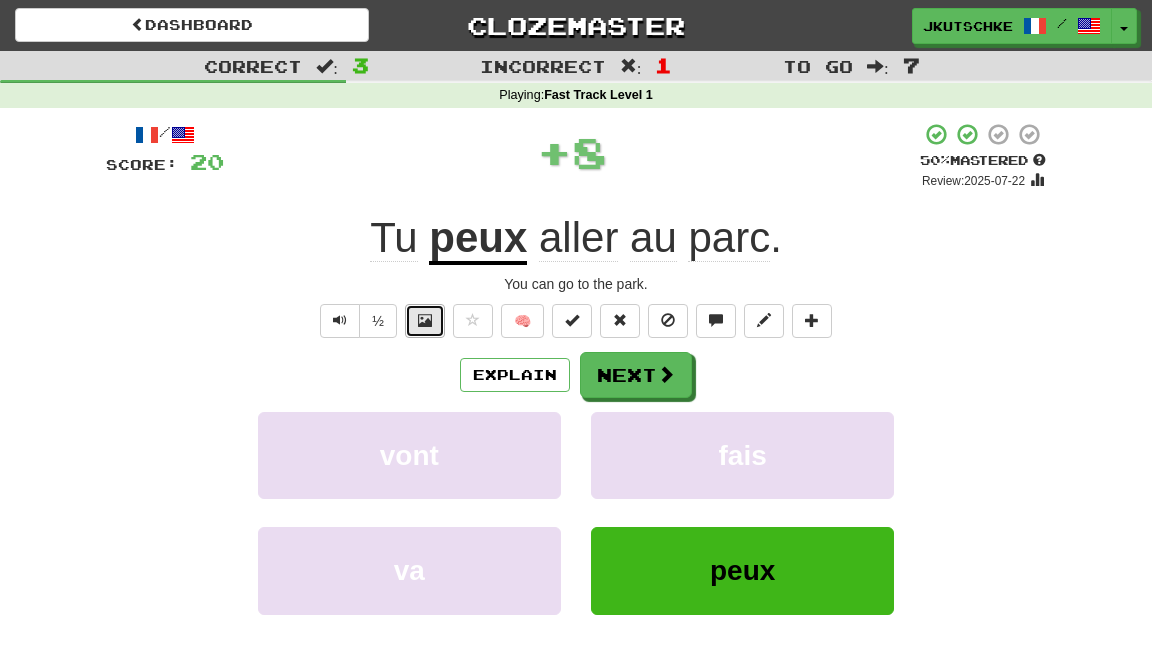 click at bounding box center [425, 321] 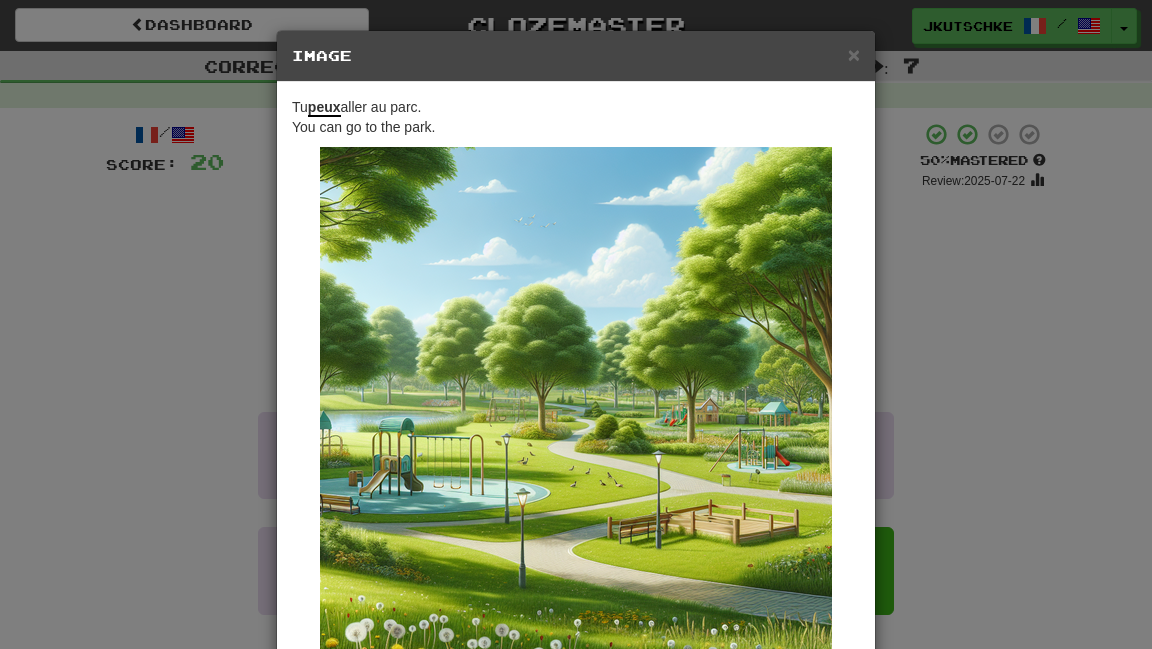 click on "× Image Tu peux aller au parc. You can go to the park. Change when and how images are shown in the game settings. Images are in beta. Like them? Hate them? Let us know ! Close" at bounding box center (576, 324) 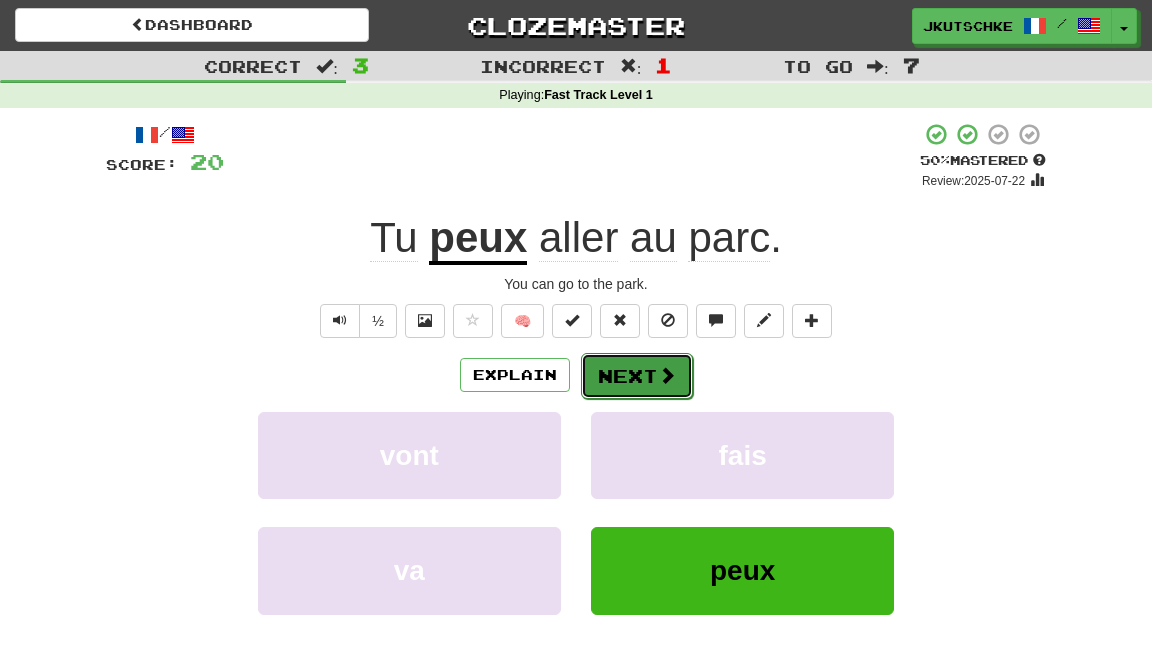 click on "Next" at bounding box center [637, 376] 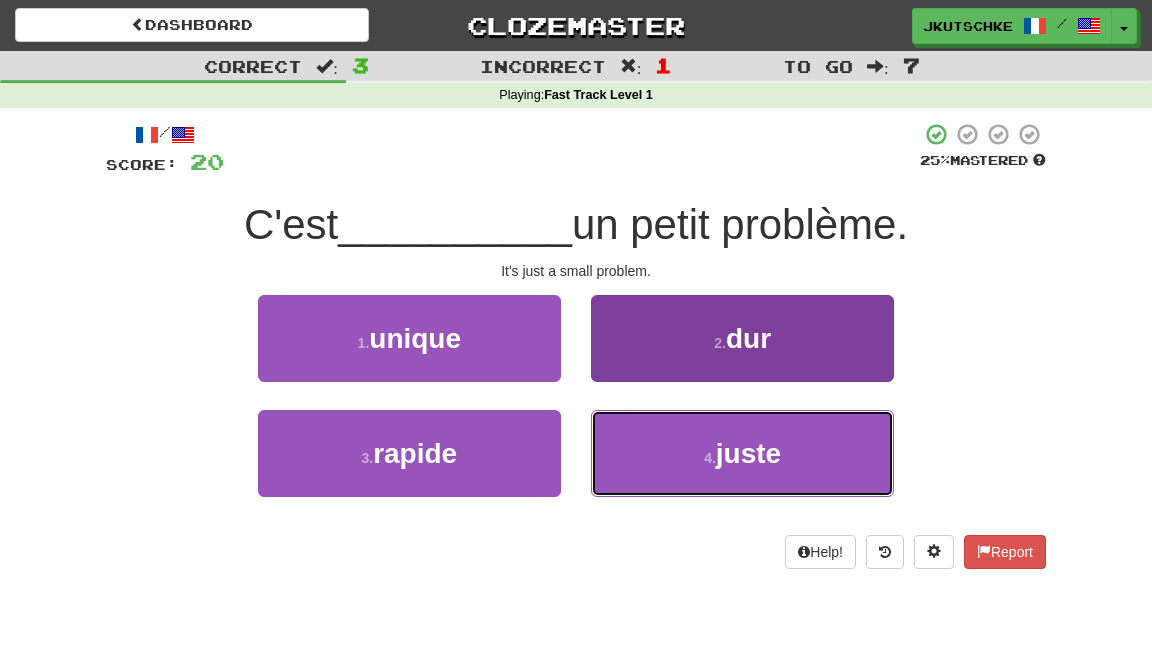 click on "4 .  juste" at bounding box center [742, 453] 